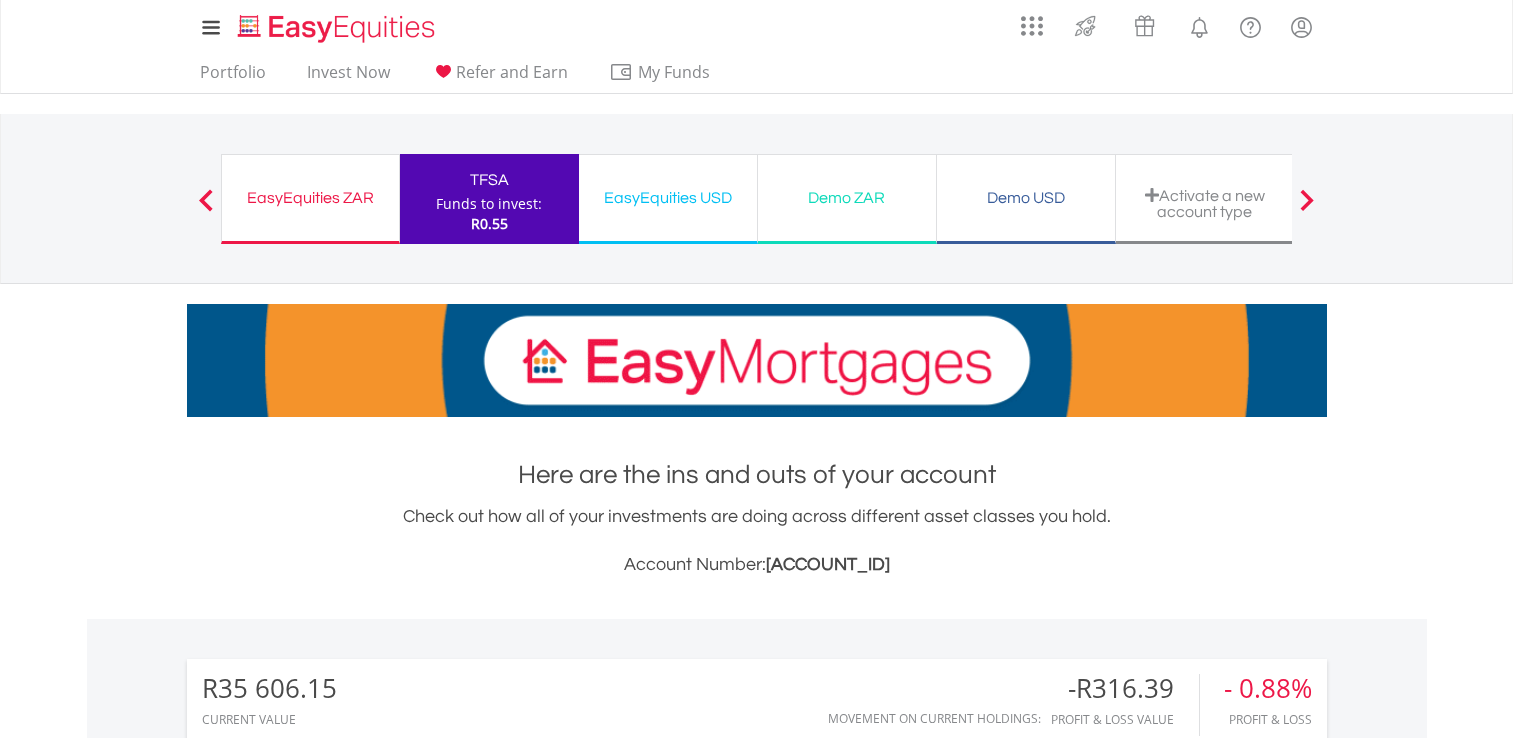 scroll, scrollTop: 0, scrollLeft: 0, axis: both 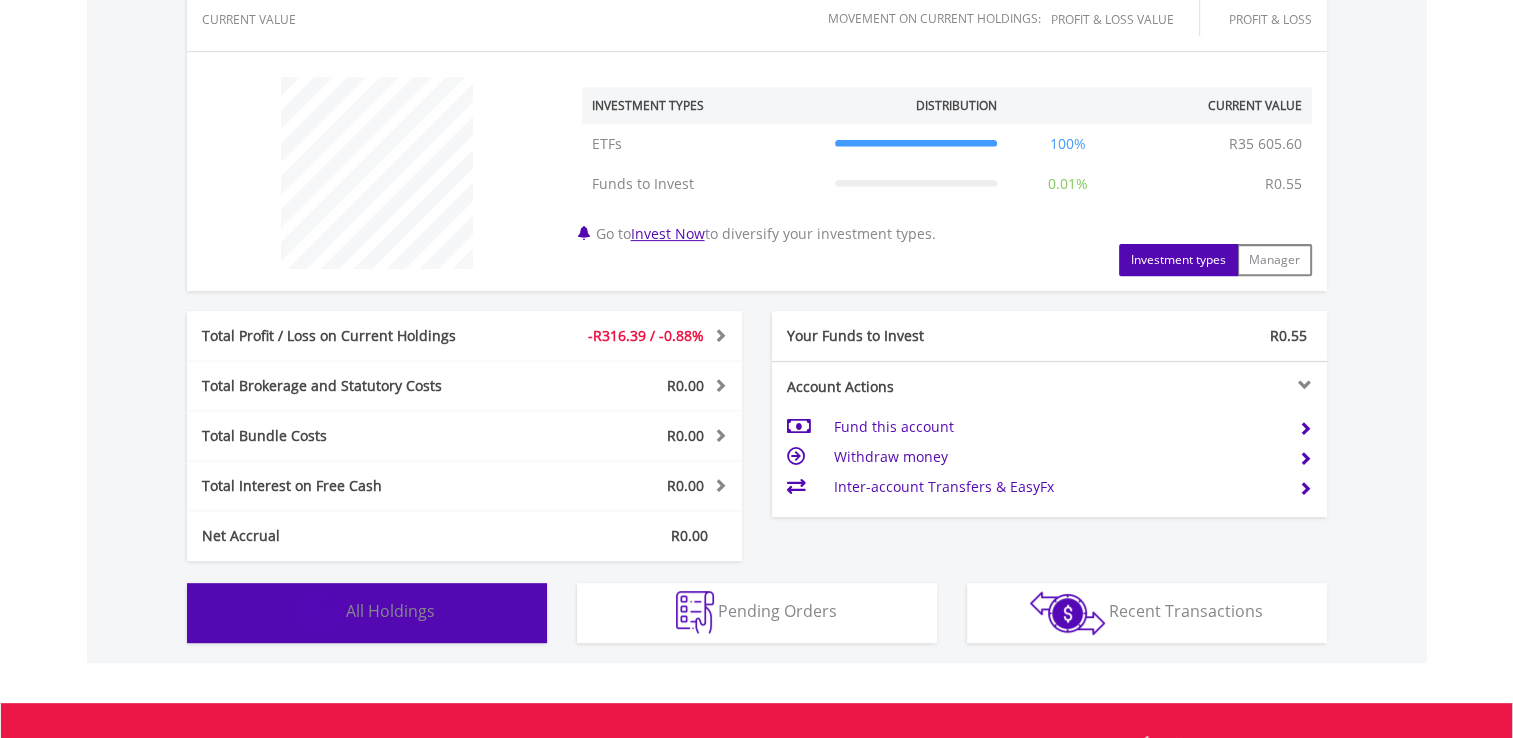 click on "Holdings
All Holdings" at bounding box center [367, 613] 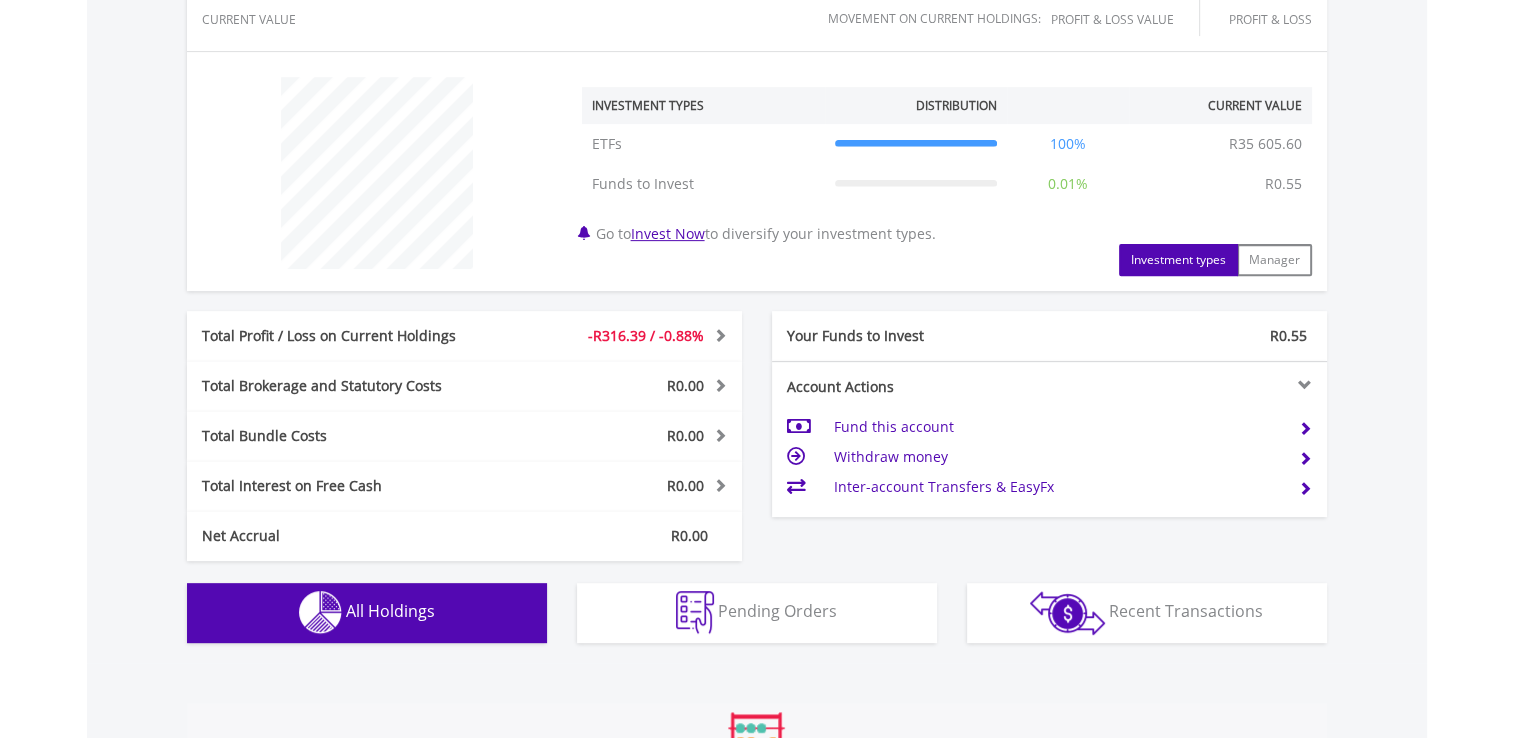 scroll, scrollTop: 1401, scrollLeft: 0, axis: vertical 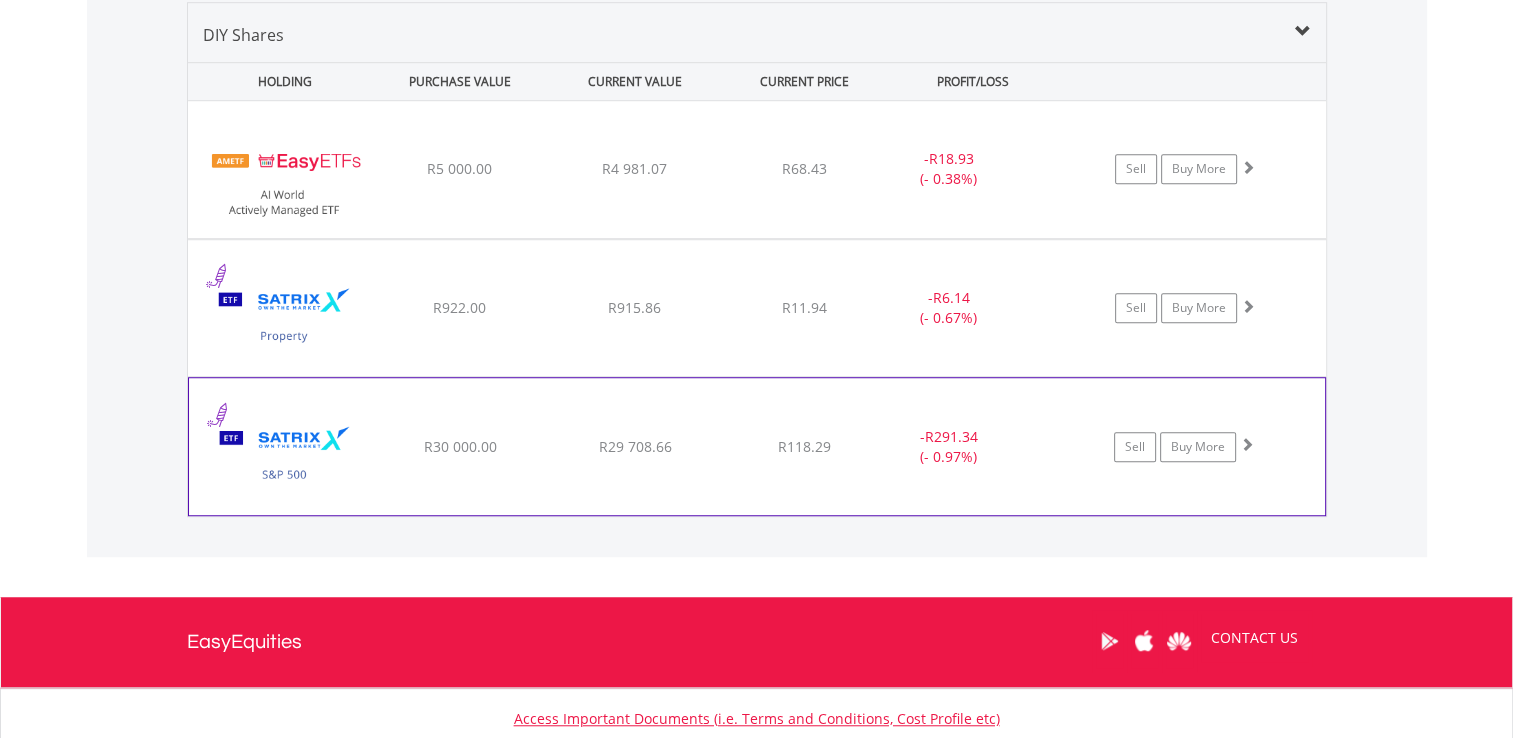 click on "R118.29" at bounding box center [804, 169] 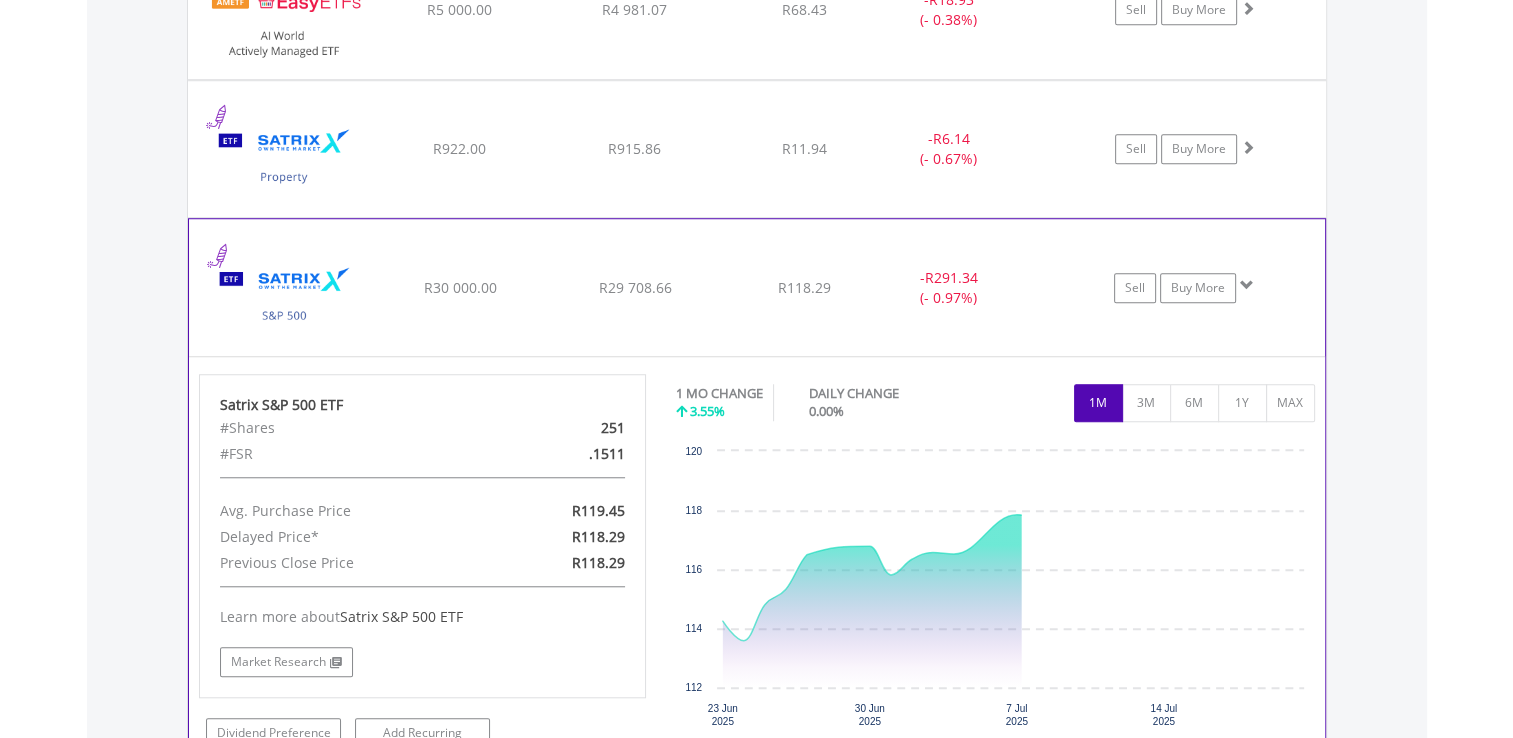 scroll, scrollTop: 1635, scrollLeft: 0, axis: vertical 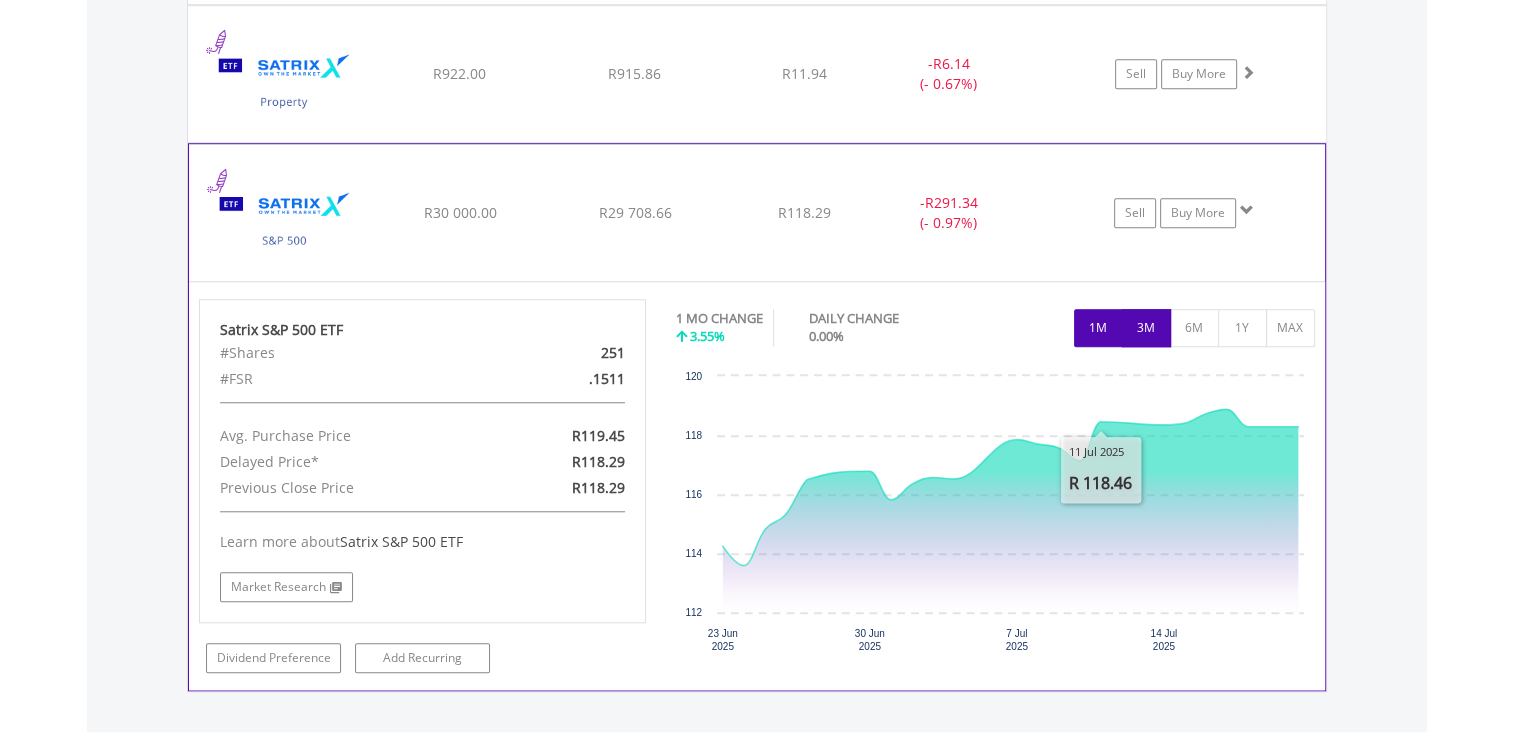 click on "3M" at bounding box center [1146, 328] 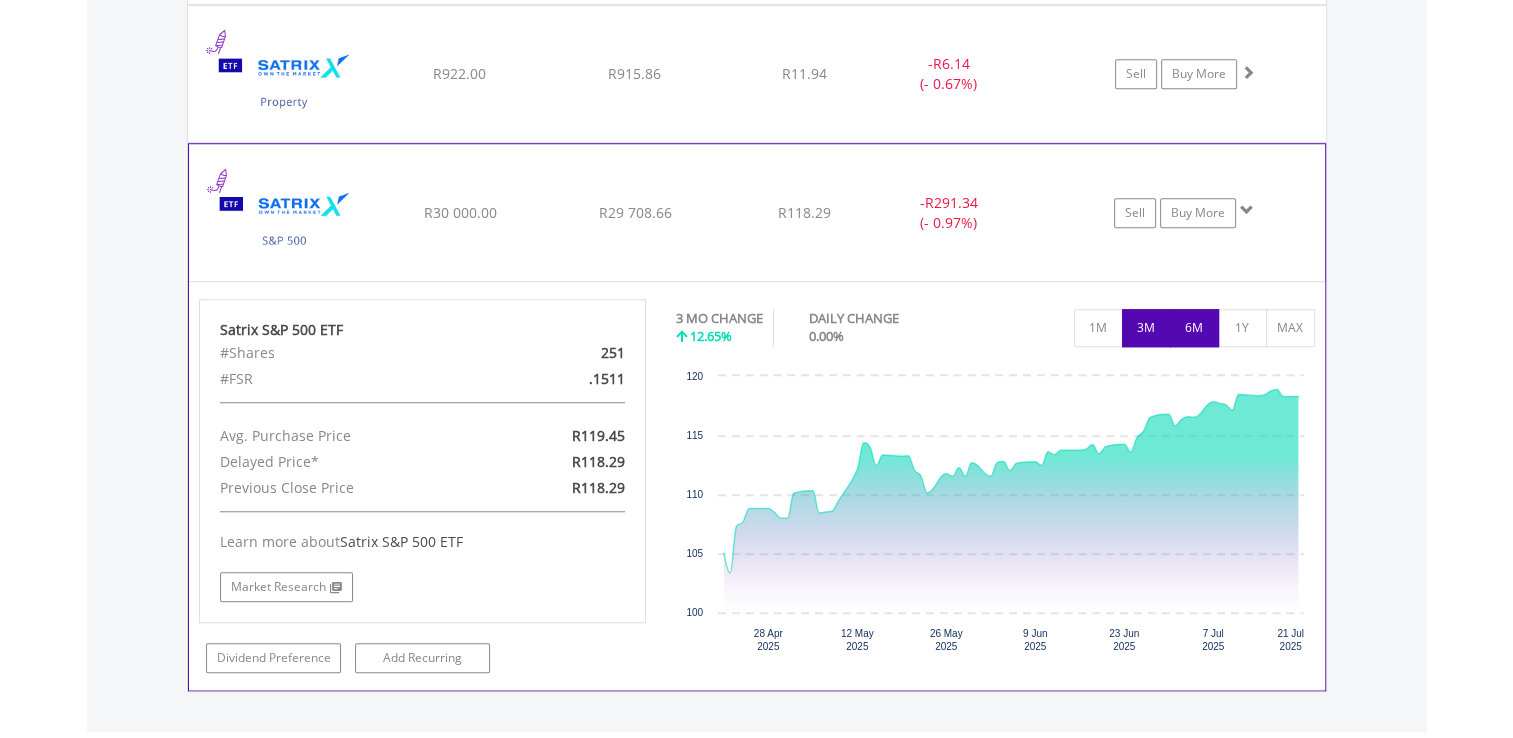 click on "6M" at bounding box center (1194, 328) 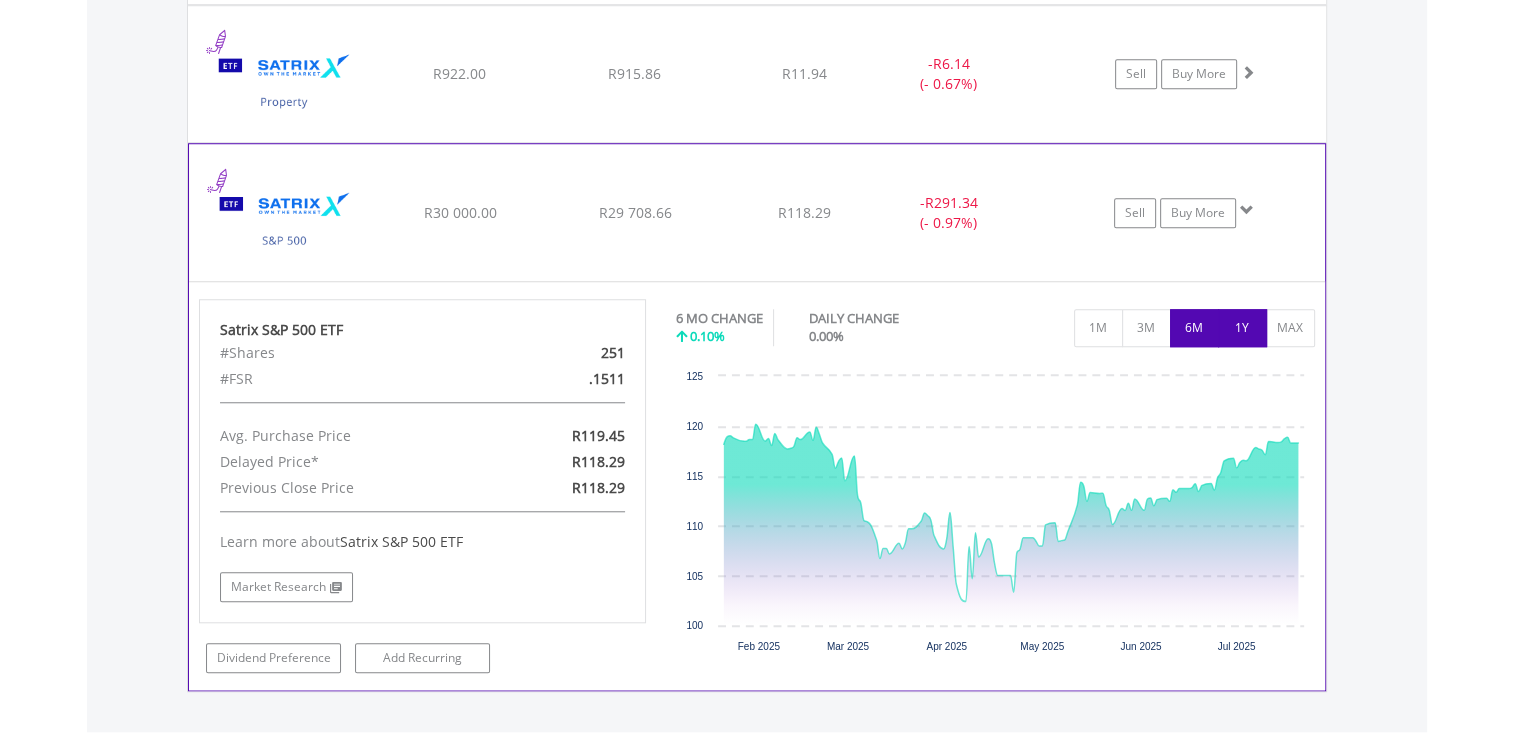 click on "1Y" at bounding box center [1242, 328] 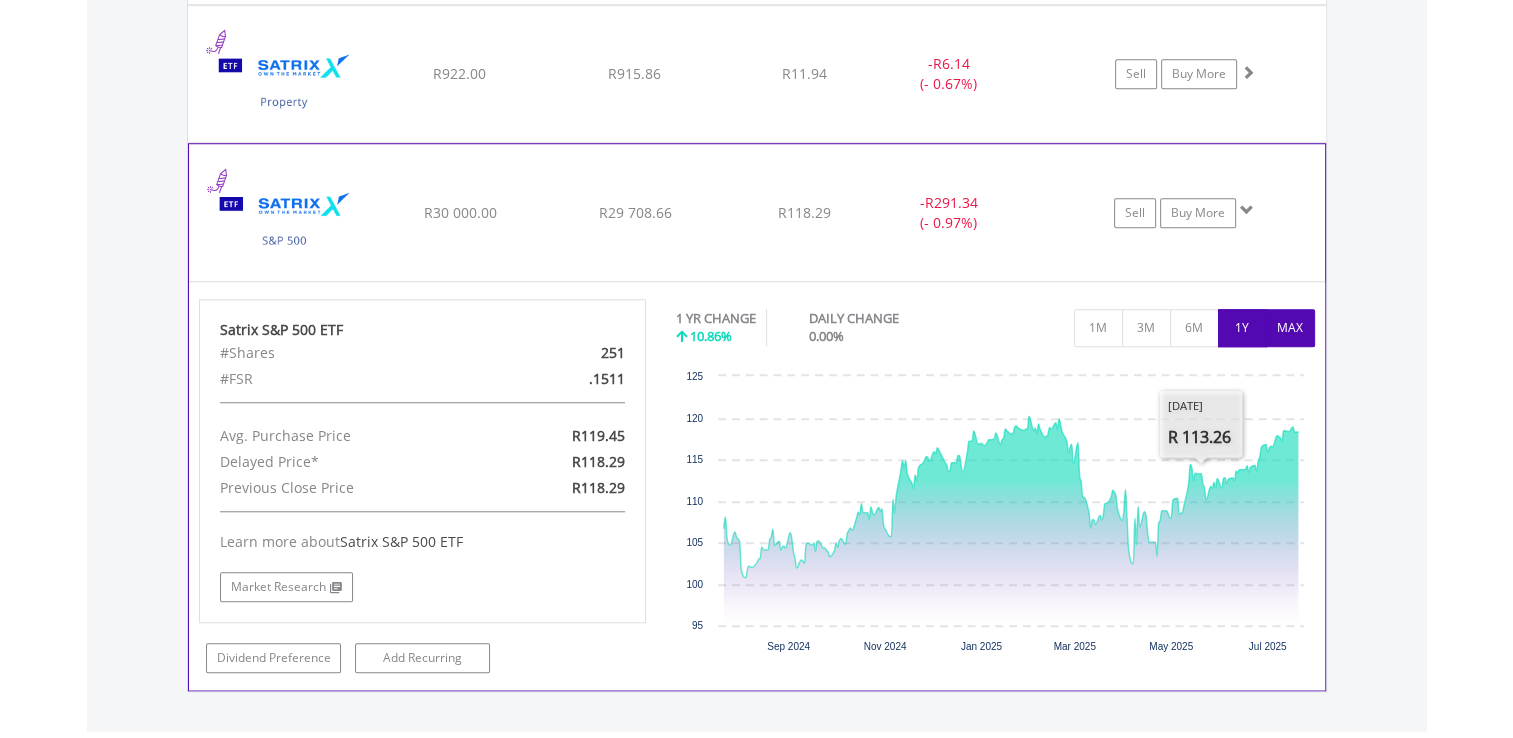 click on "MAX" at bounding box center [1290, 328] 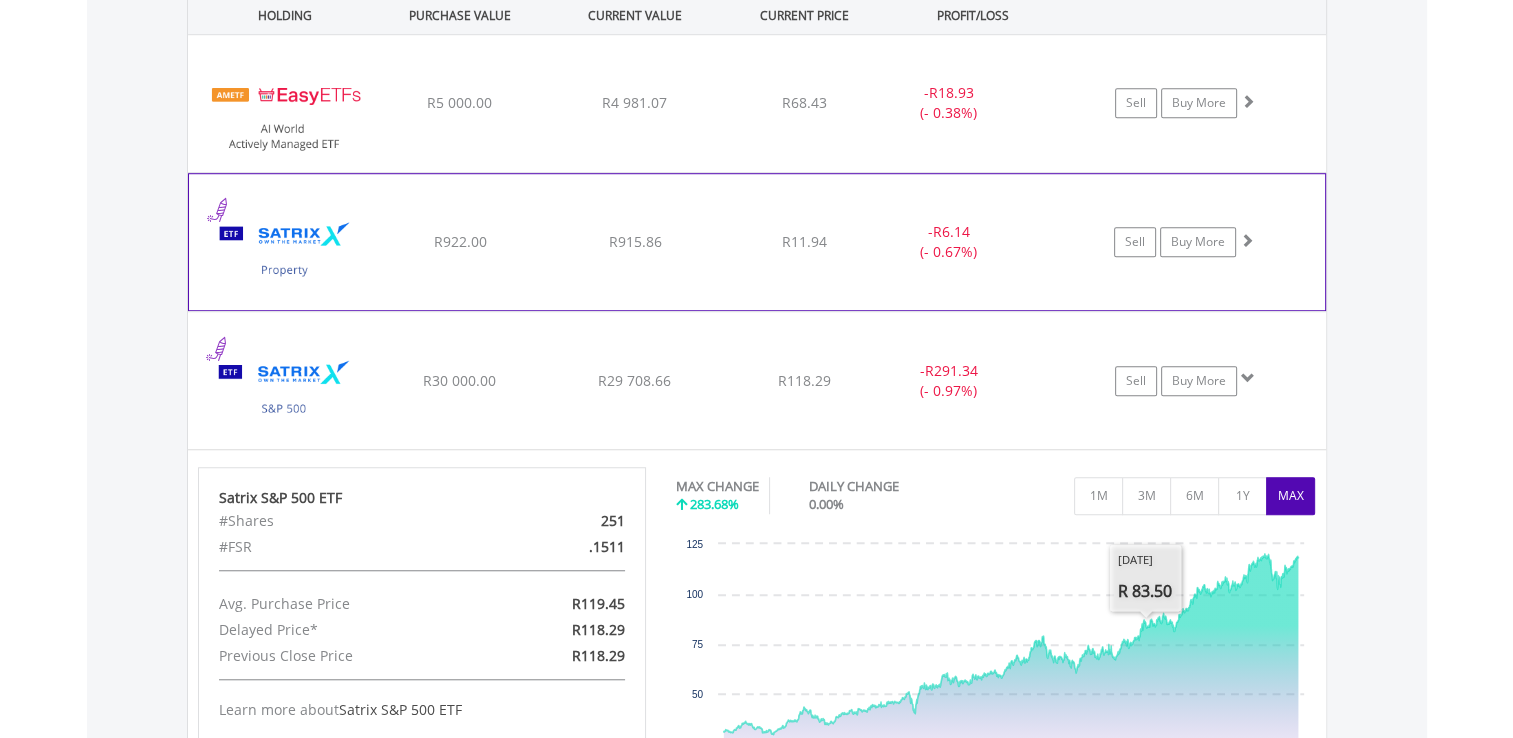 scroll, scrollTop: 1401, scrollLeft: 0, axis: vertical 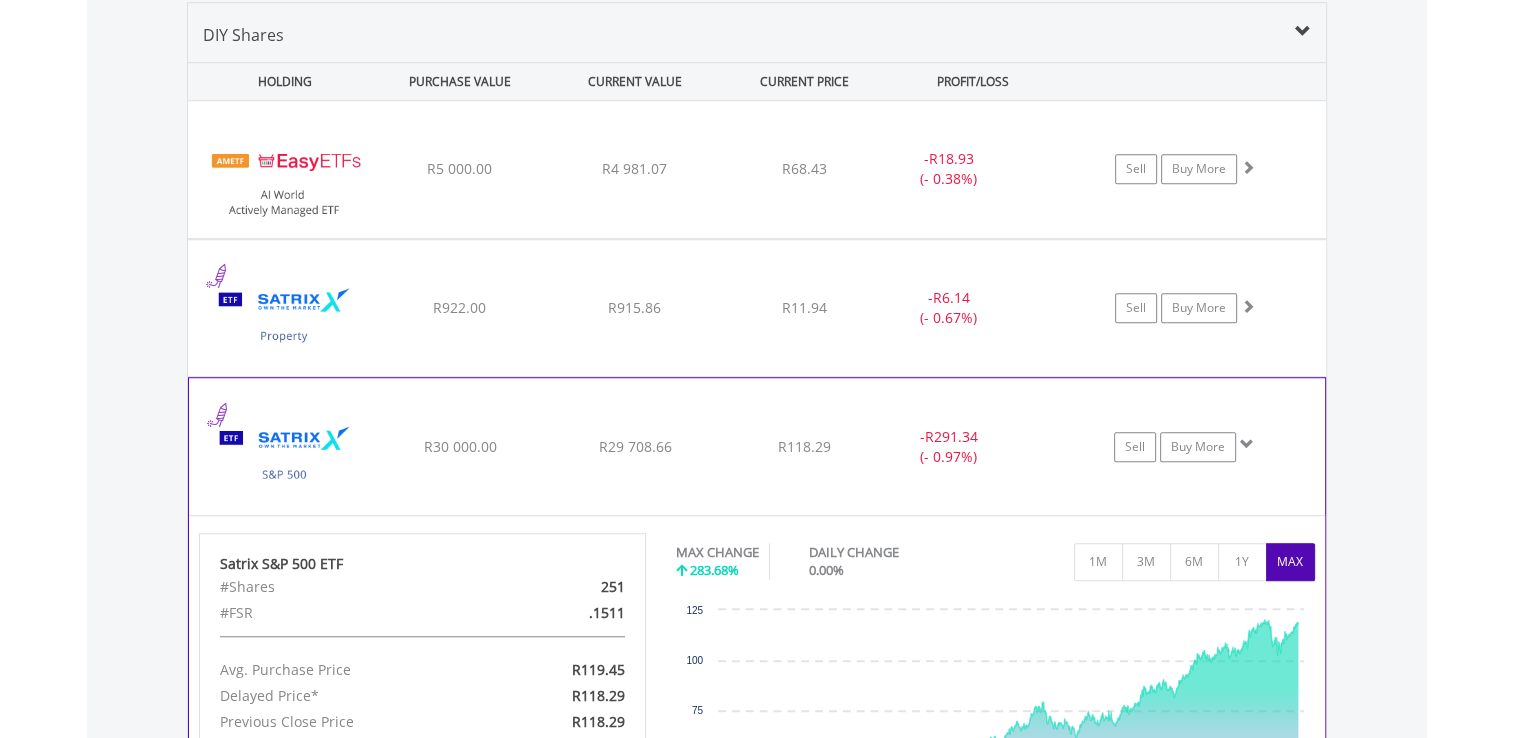 click on "﻿
Satrix S&P 500 ETF
R30 000.00
R29 708.66
R118.29
-  R291.34 (- 0.97%)
Sell
Buy More" at bounding box center (757, 169) 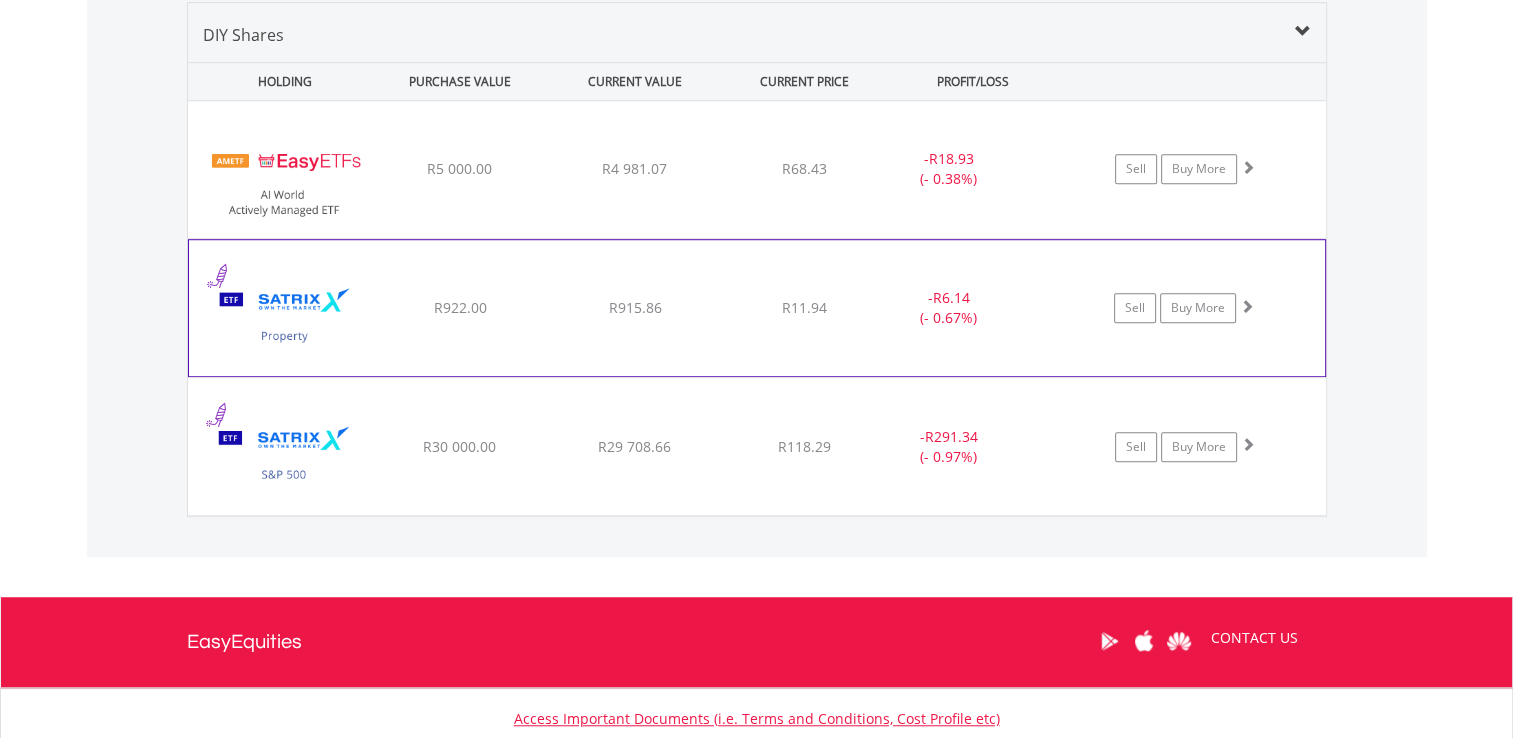 click on "-  R6.14 (- 0.67%)" at bounding box center (949, 169) 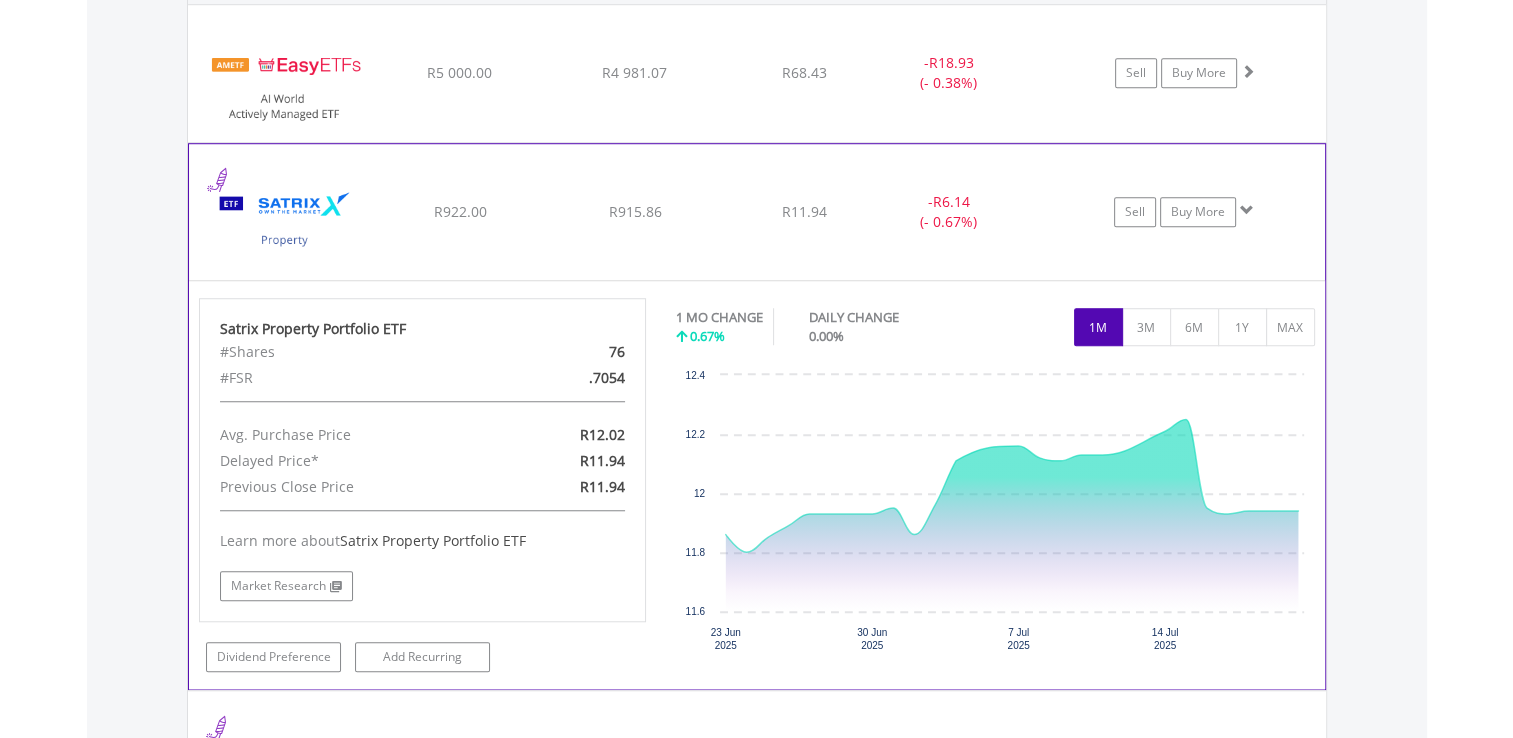 scroll, scrollTop: 1401, scrollLeft: 0, axis: vertical 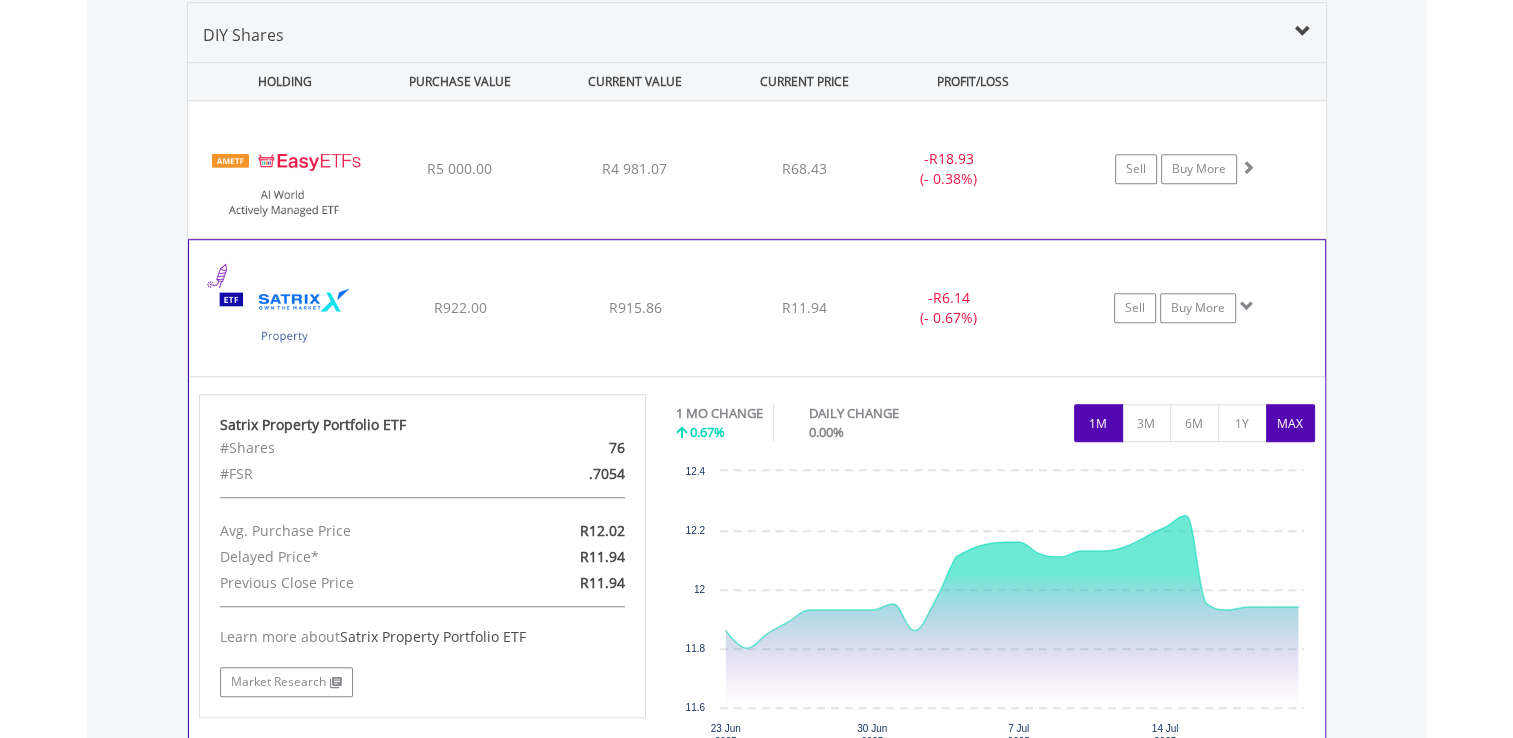 click on "MAX" at bounding box center (1290, 423) 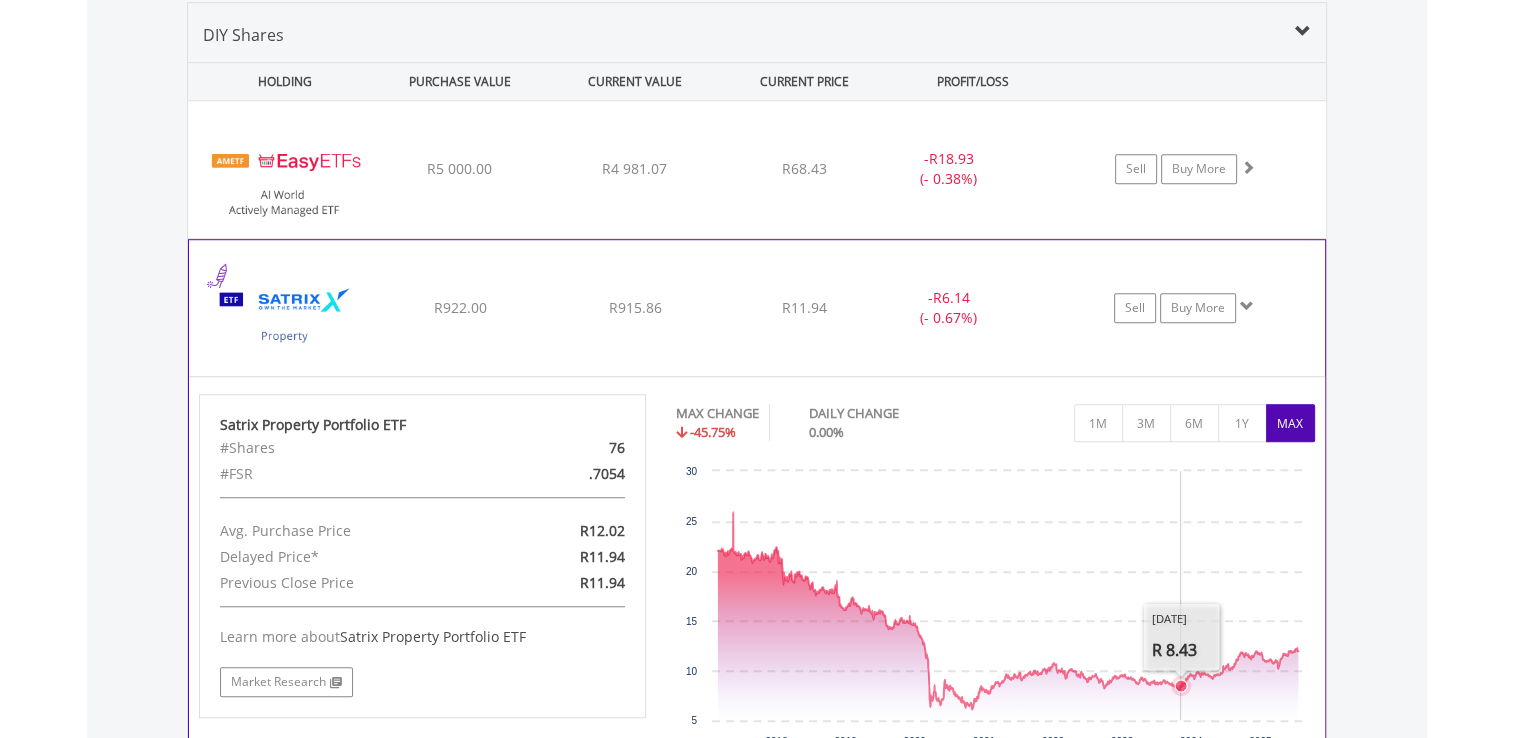 scroll, scrollTop: 1635, scrollLeft: 0, axis: vertical 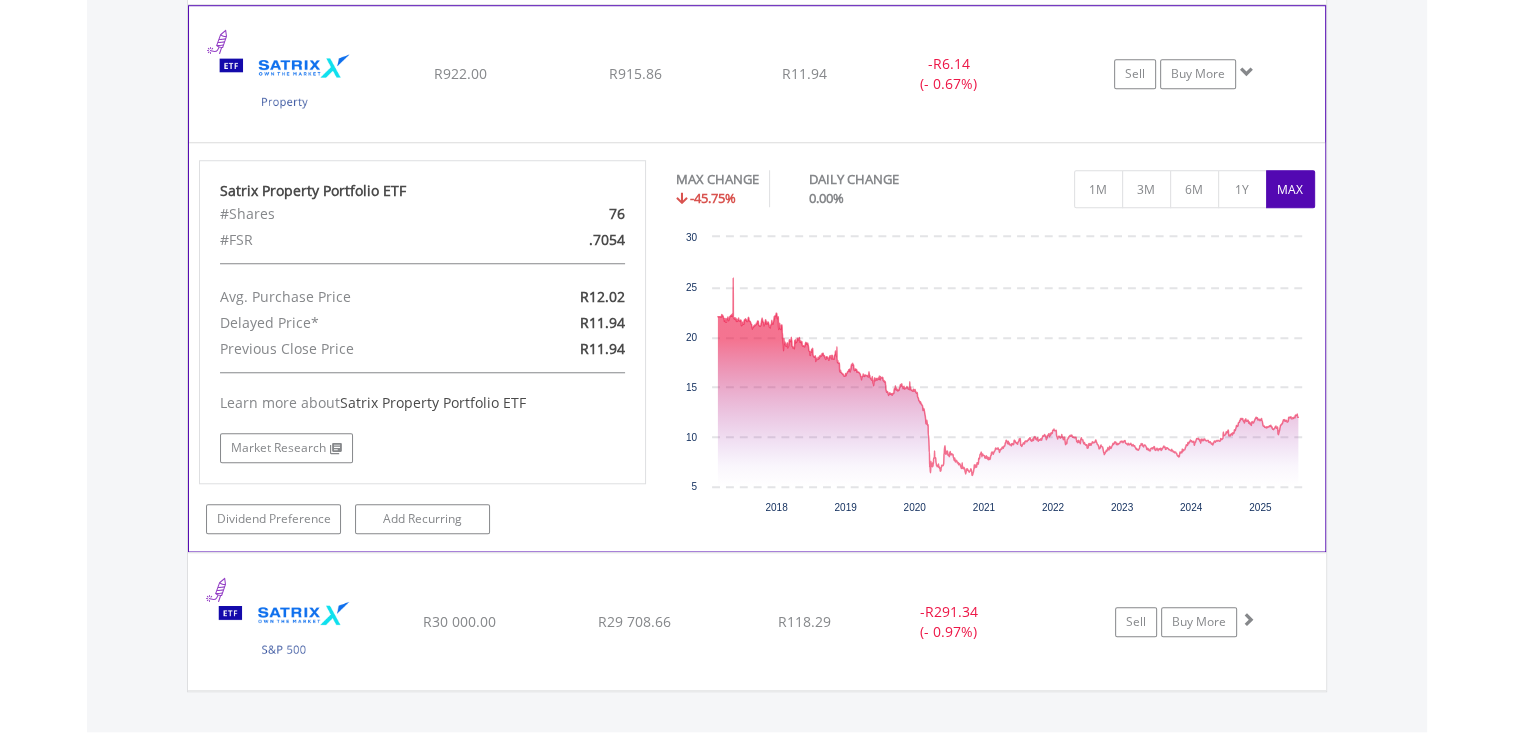 click on "-  R6.14 (- 0.67%)" at bounding box center (974, -65) 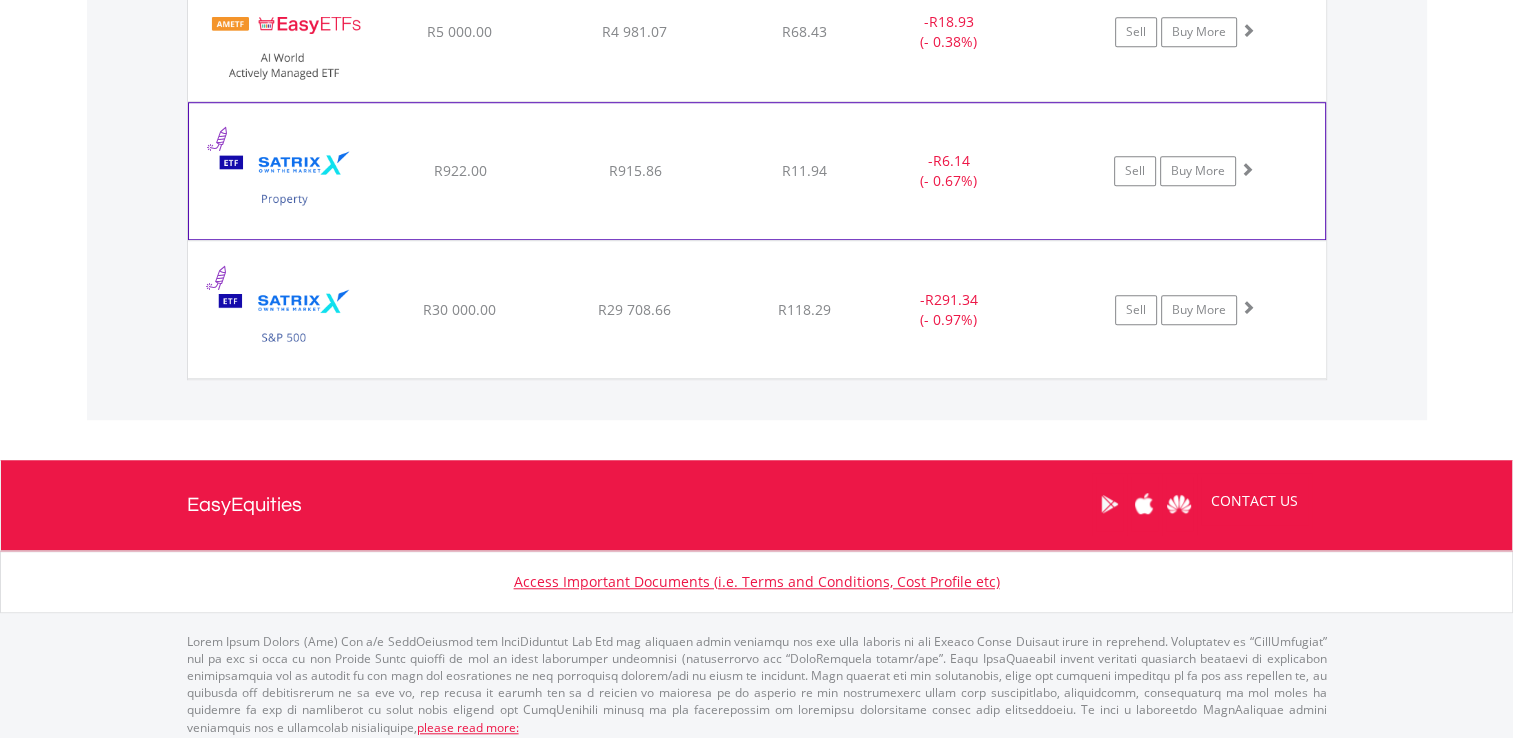 scroll, scrollTop: 1311, scrollLeft: 0, axis: vertical 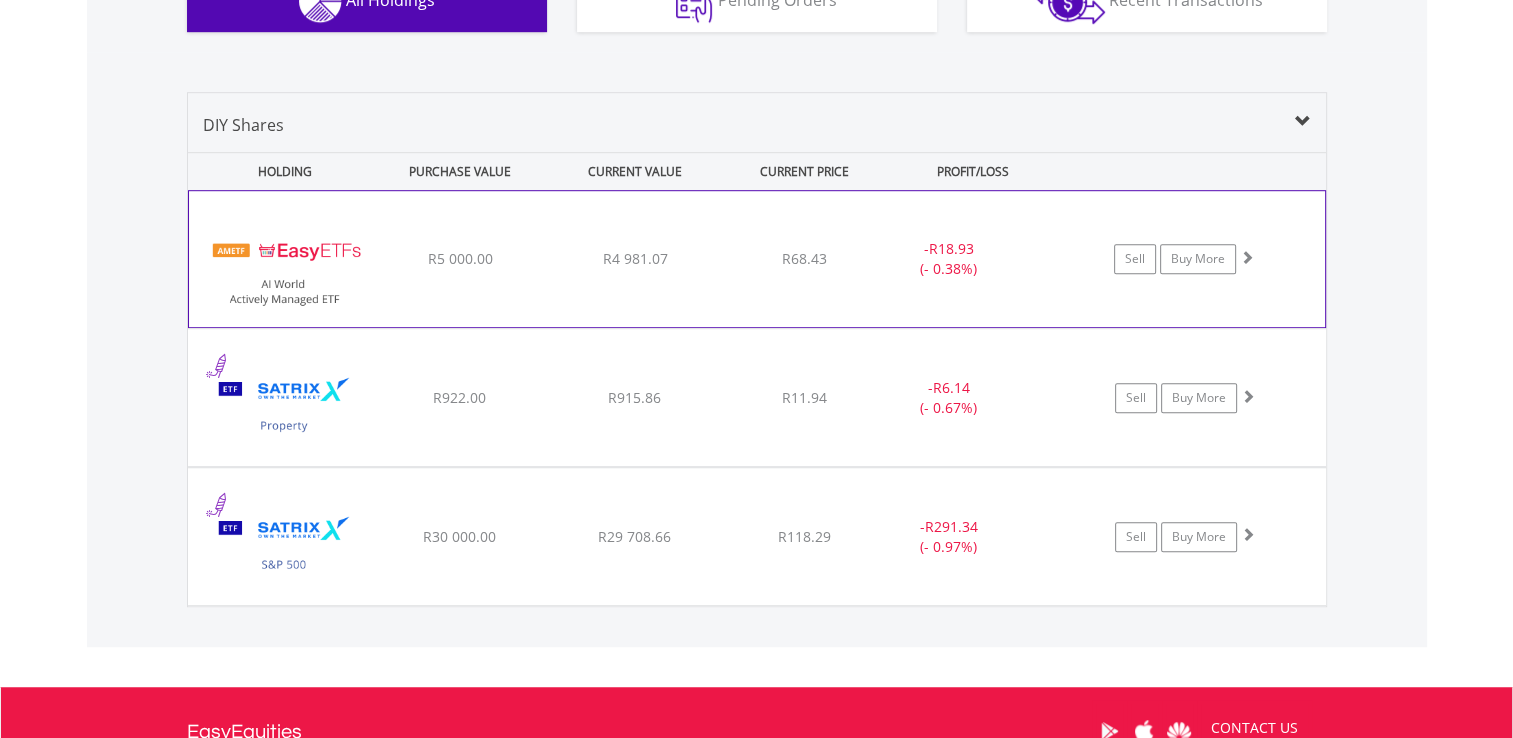 click on "﻿
EasyETFs AI World Actively Managed ETF
R5 000.00
R4 981.07
R68.43
-  R18.93 (- 0.38%)
Sell
Buy More" at bounding box center (757, 259) 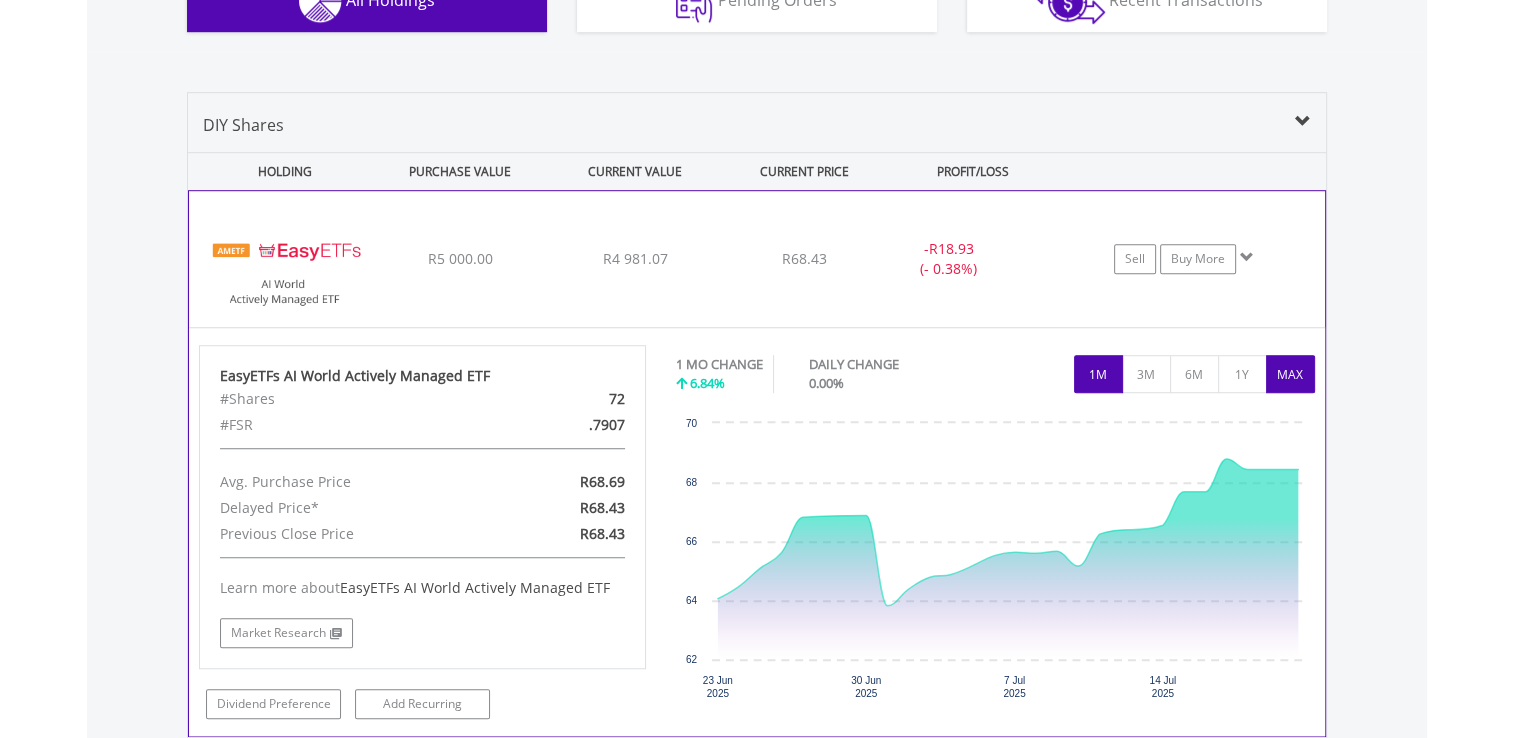 click on "MAX" at bounding box center [1290, 374] 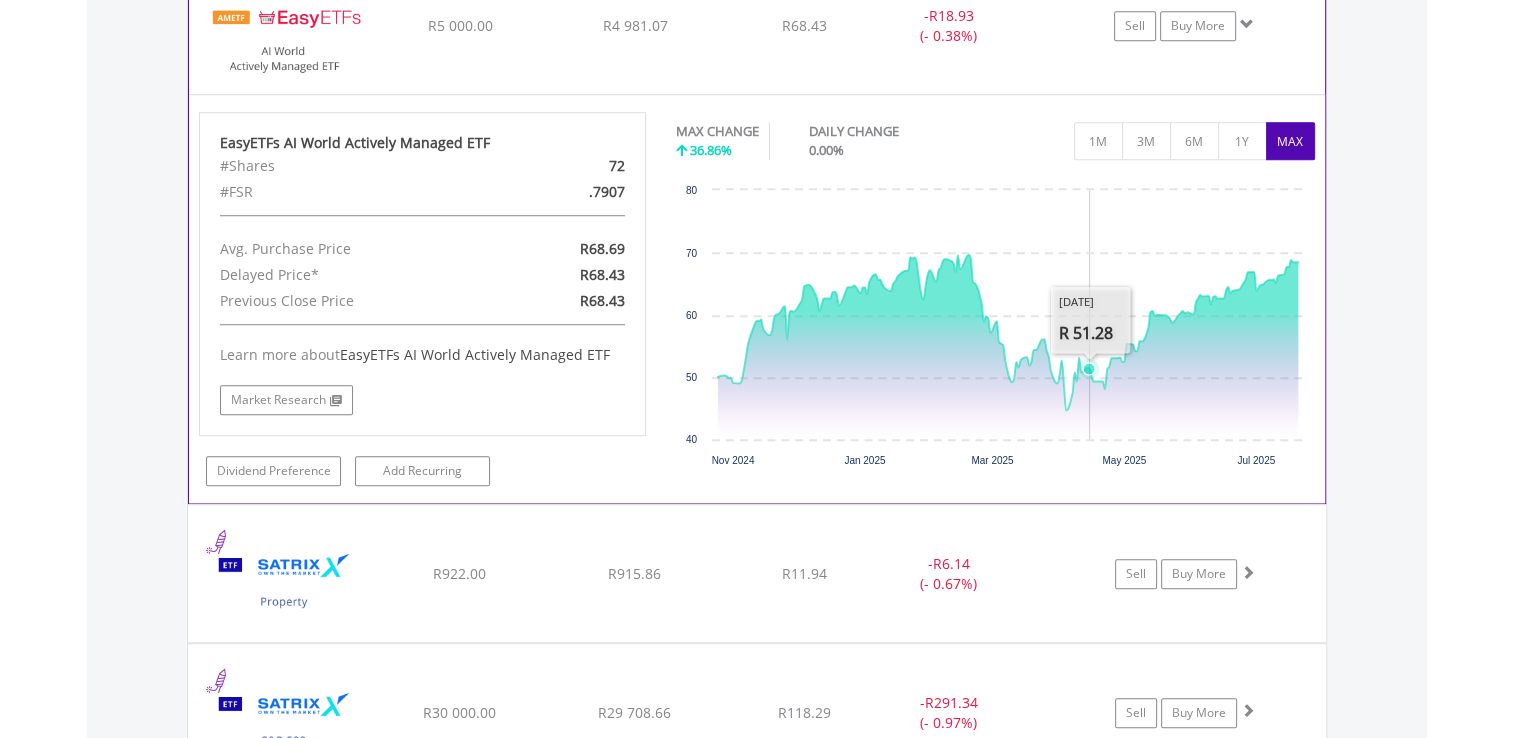 scroll, scrollTop: 1311, scrollLeft: 0, axis: vertical 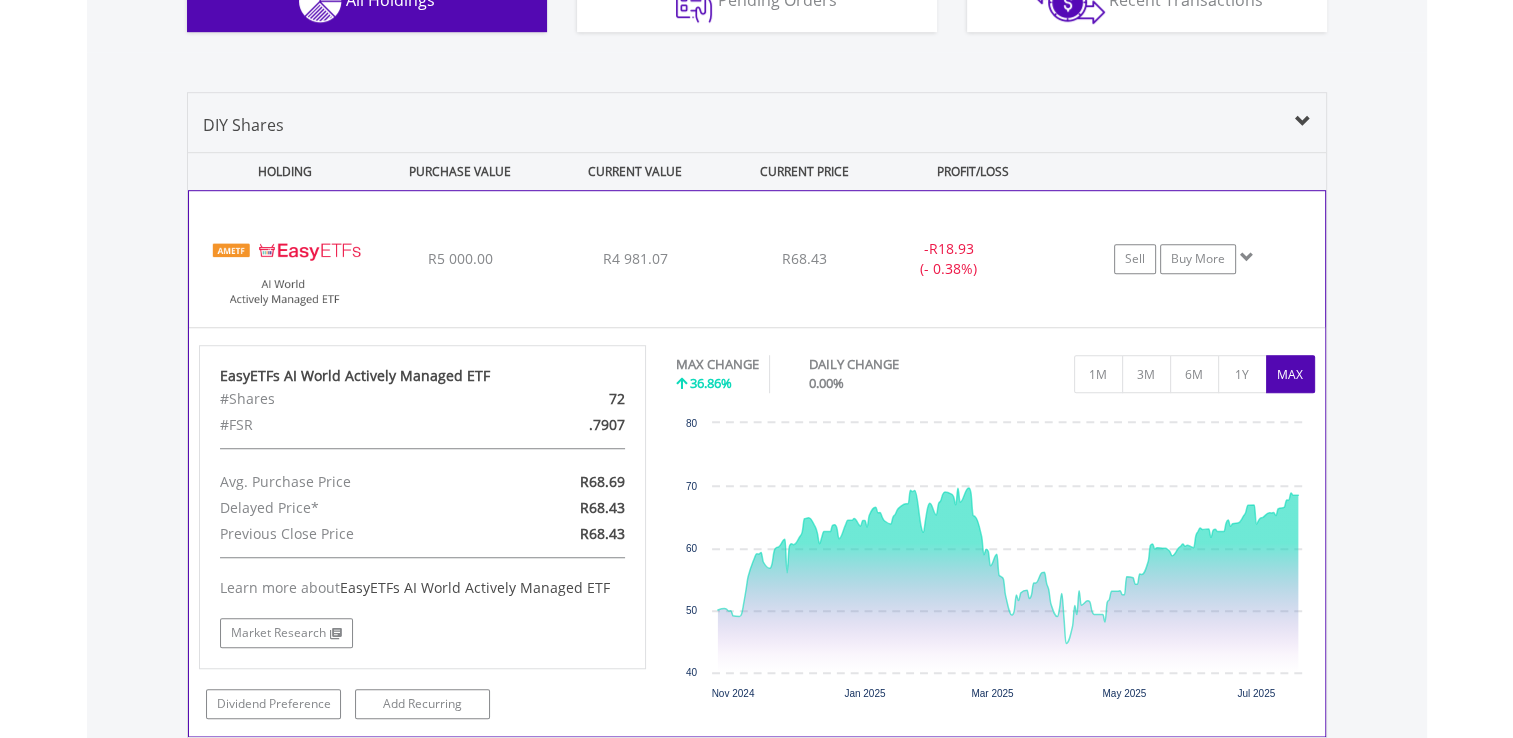 click on "﻿
EasyETFs AI World Actively Managed ETF
R5 000.00
R4 981.07
R68.43
-  R18.93 (- 0.38%)
Sell
Buy More" at bounding box center [757, 259] 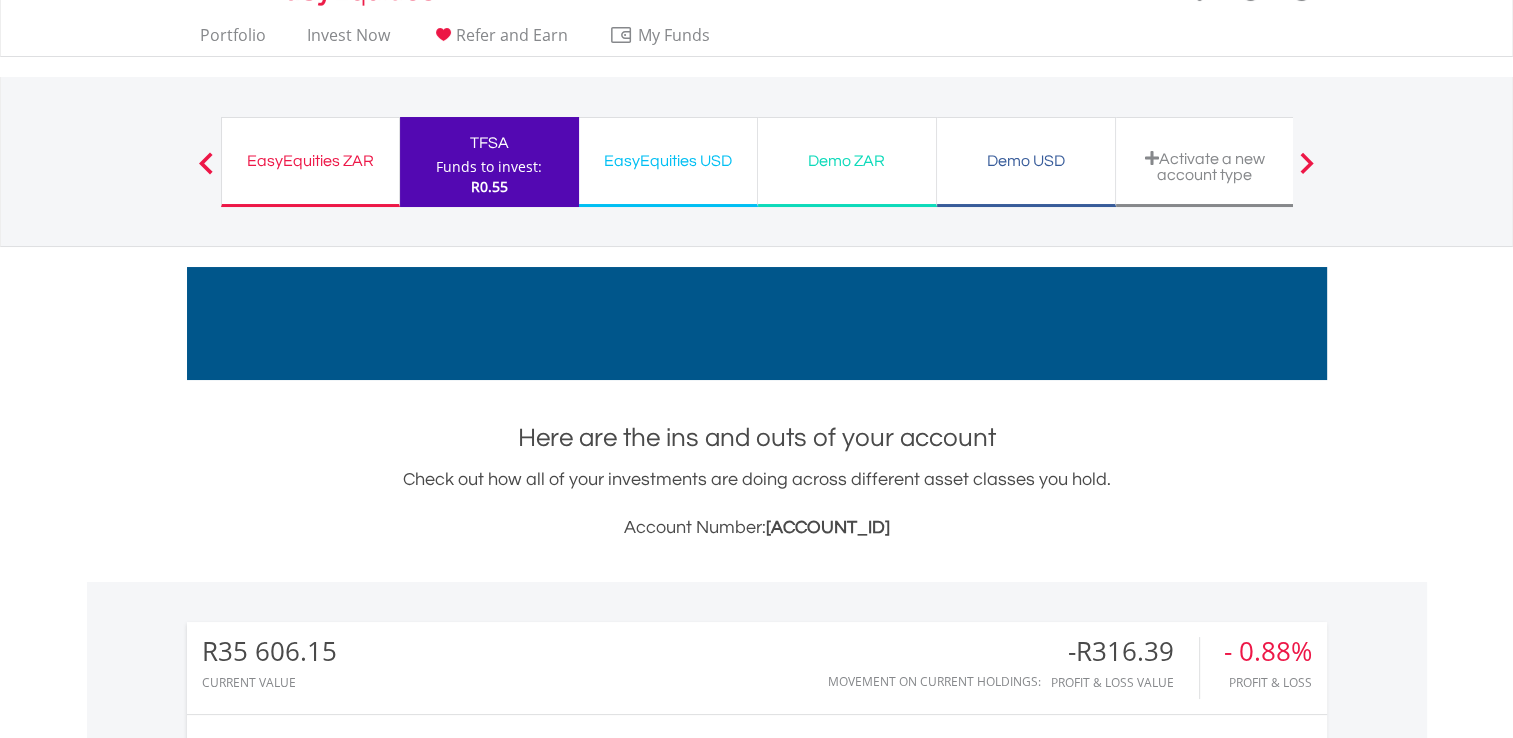 scroll, scrollTop: 0, scrollLeft: 0, axis: both 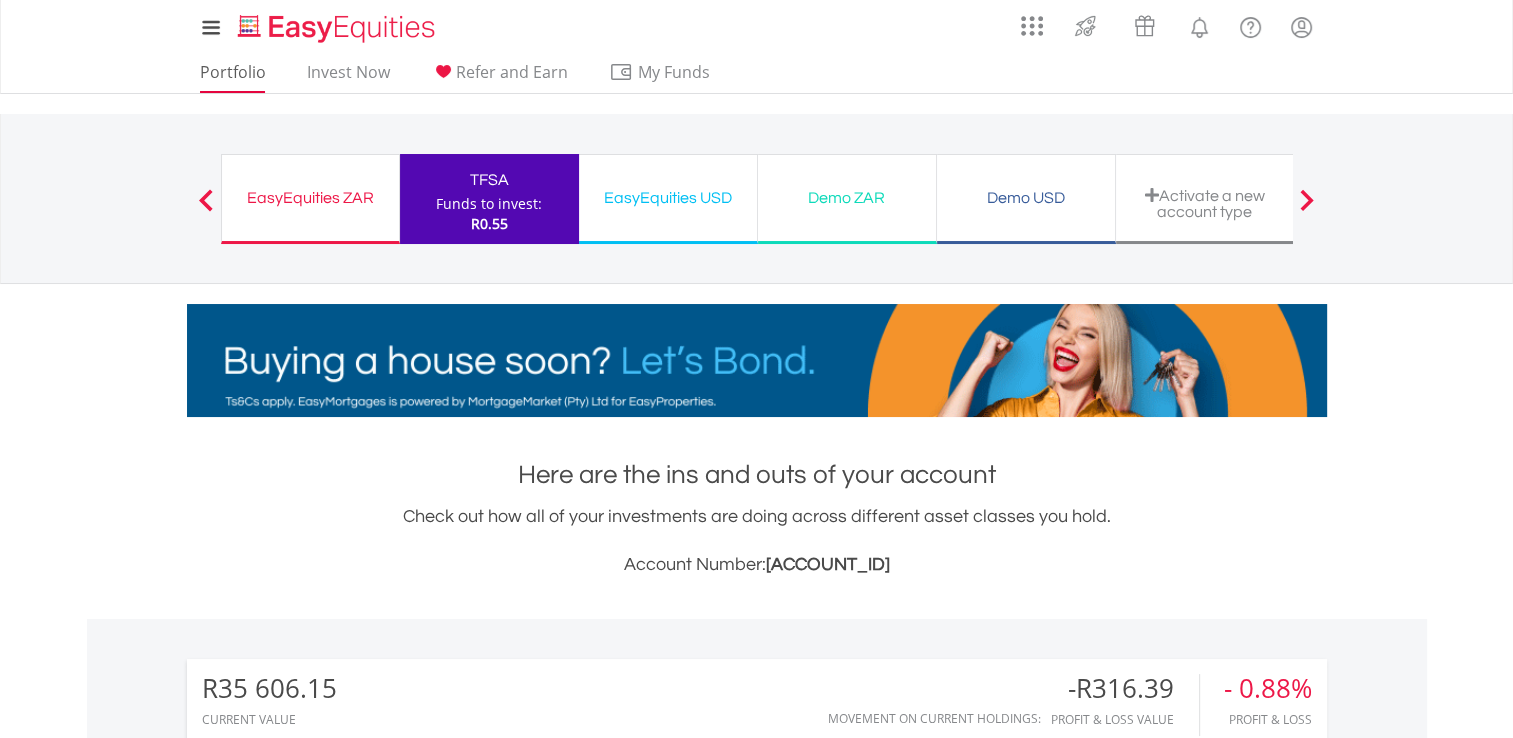 drag, startPoint x: 374, startPoint y: 216, endPoint x: 240, endPoint y: 67, distance: 200.39212 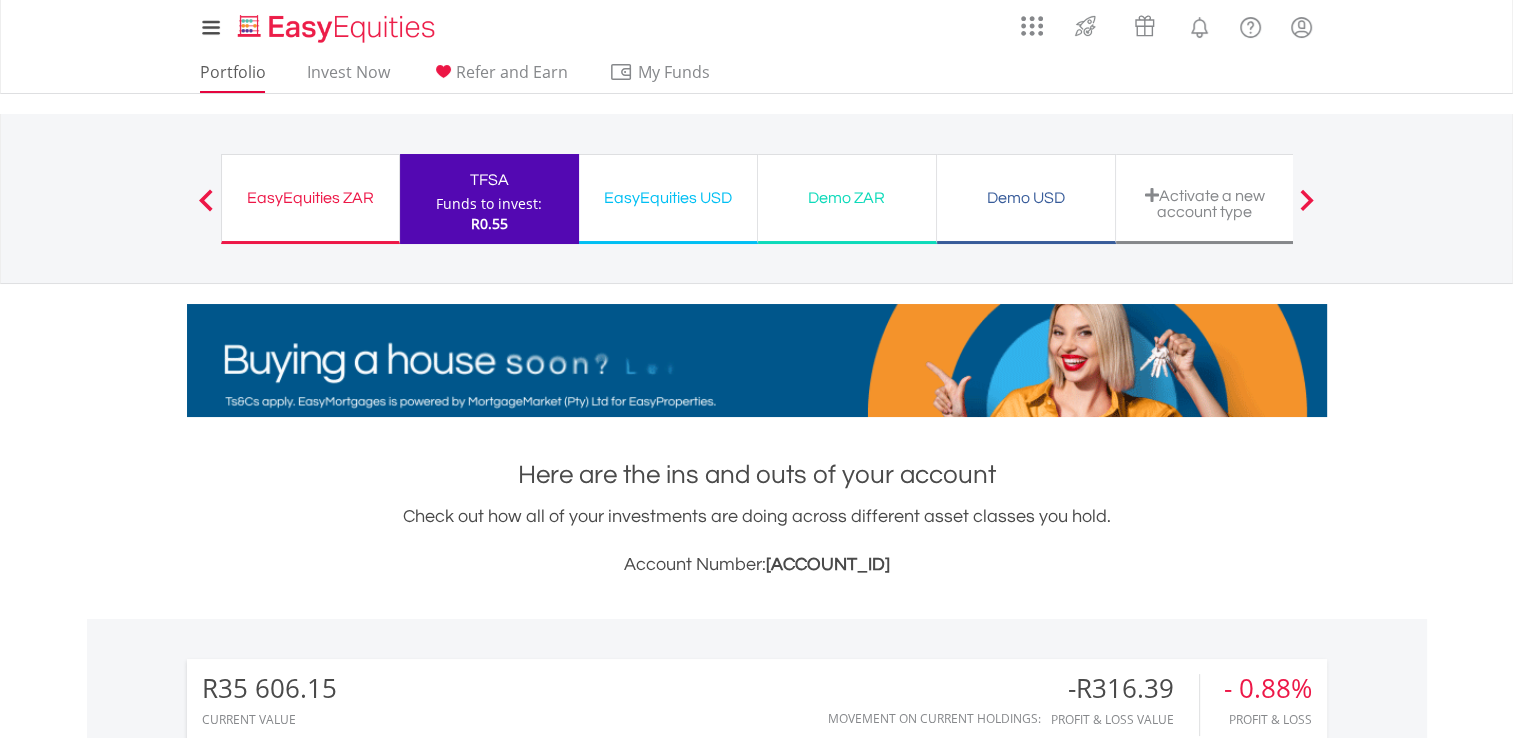 click 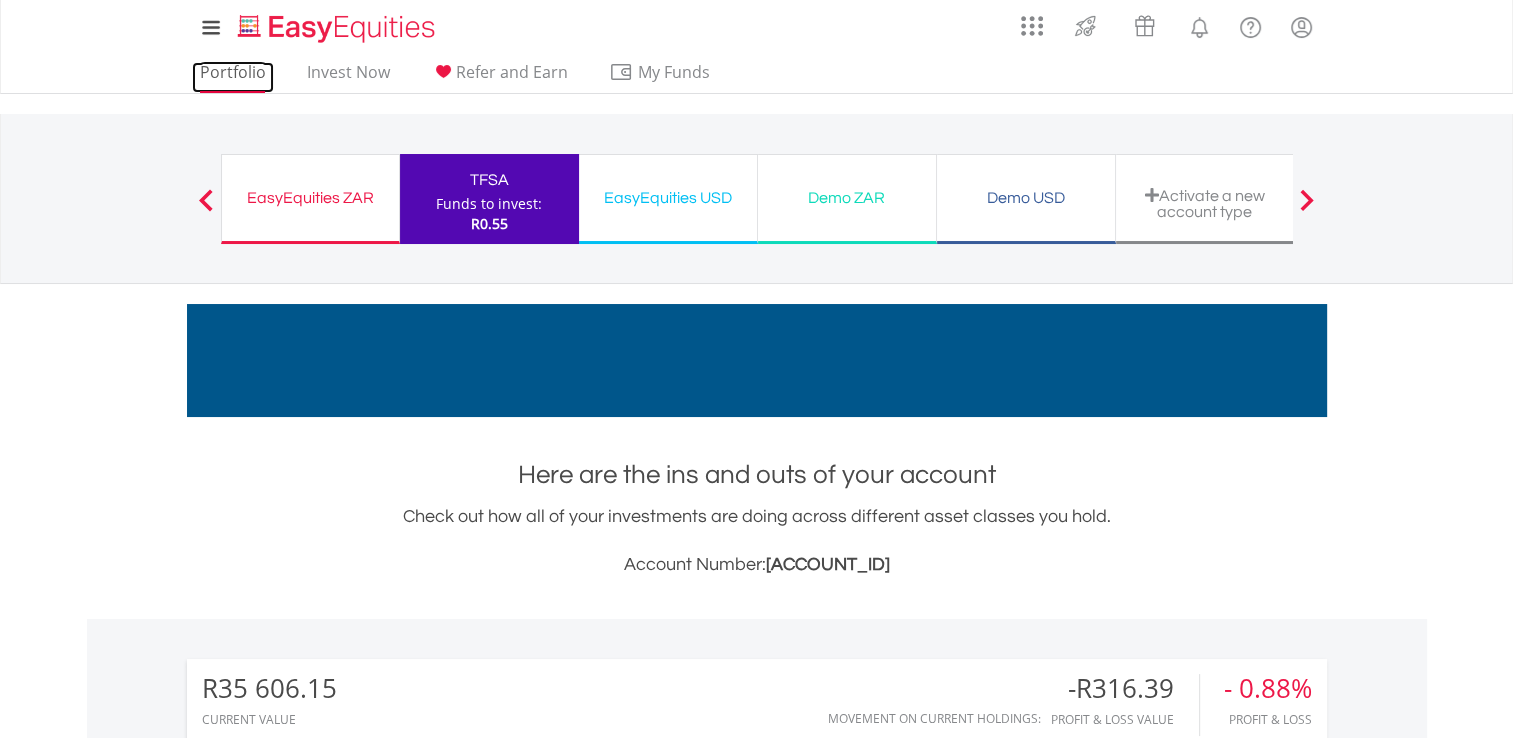 click on "Portfolio" at bounding box center (233, 77) 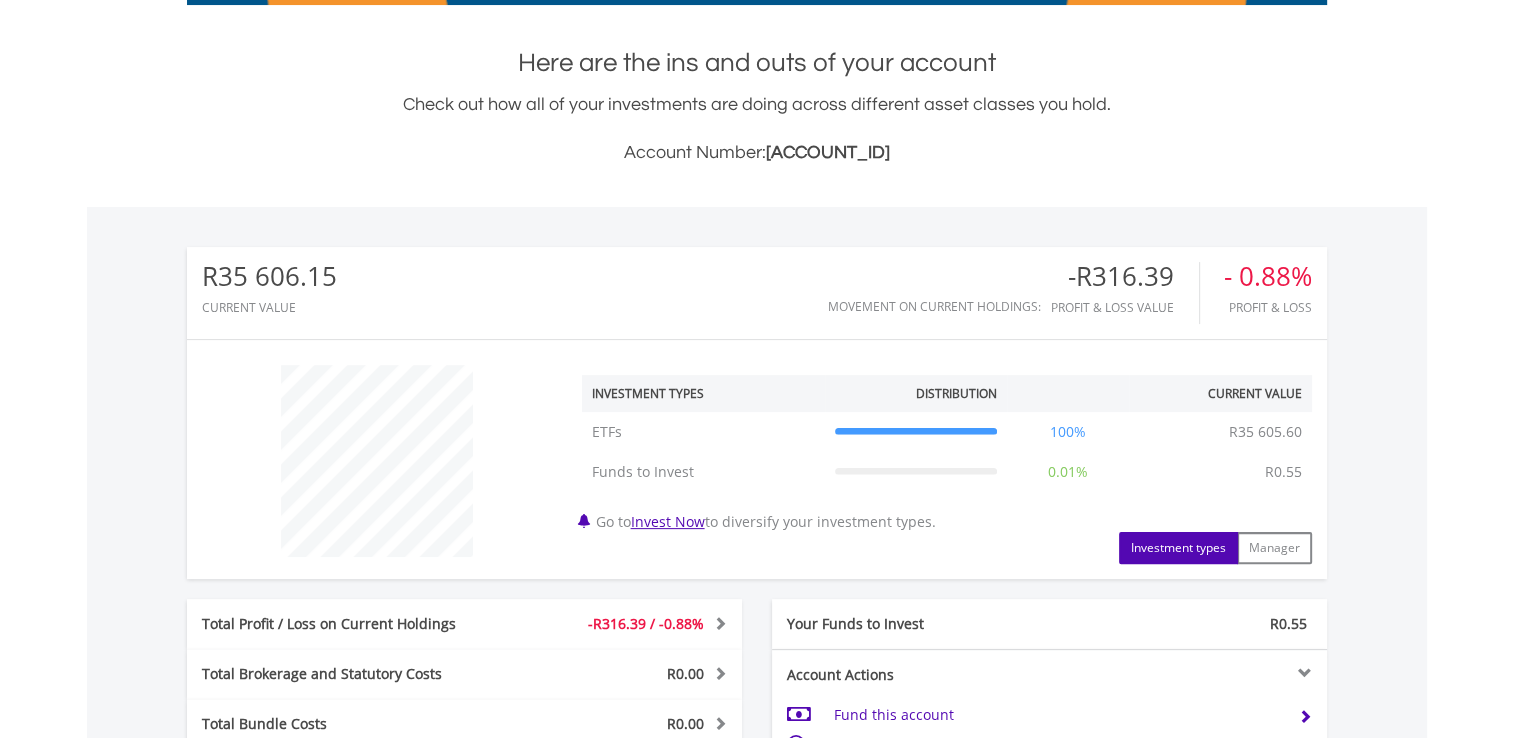 scroll, scrollTop: 233, scrollLeft: 0, axis: vertical 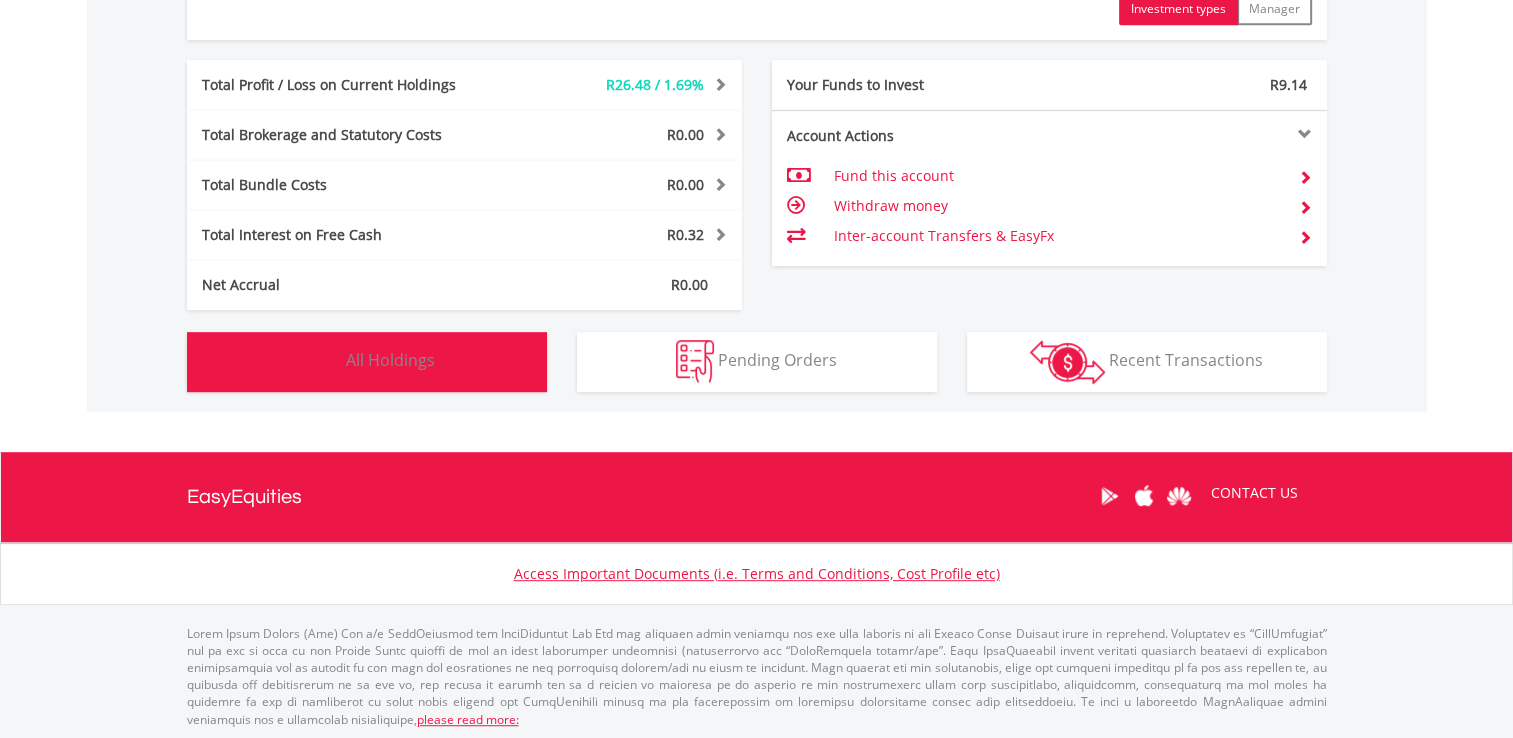 click on "Holdings
All Holdings" at bounding box center (367, 362) 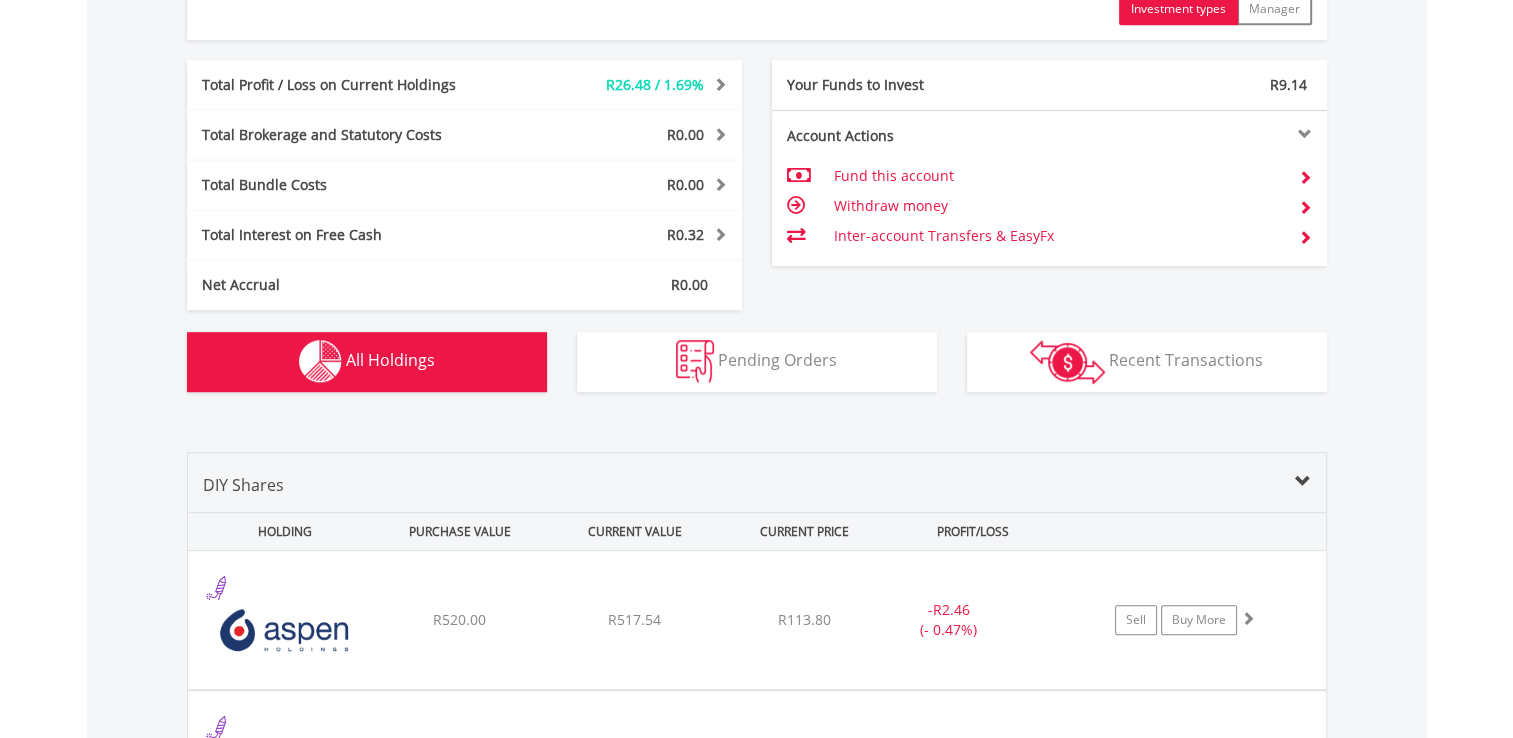 scroll, scrollTop: 1441, scrollLeft: 0, axis: vertical 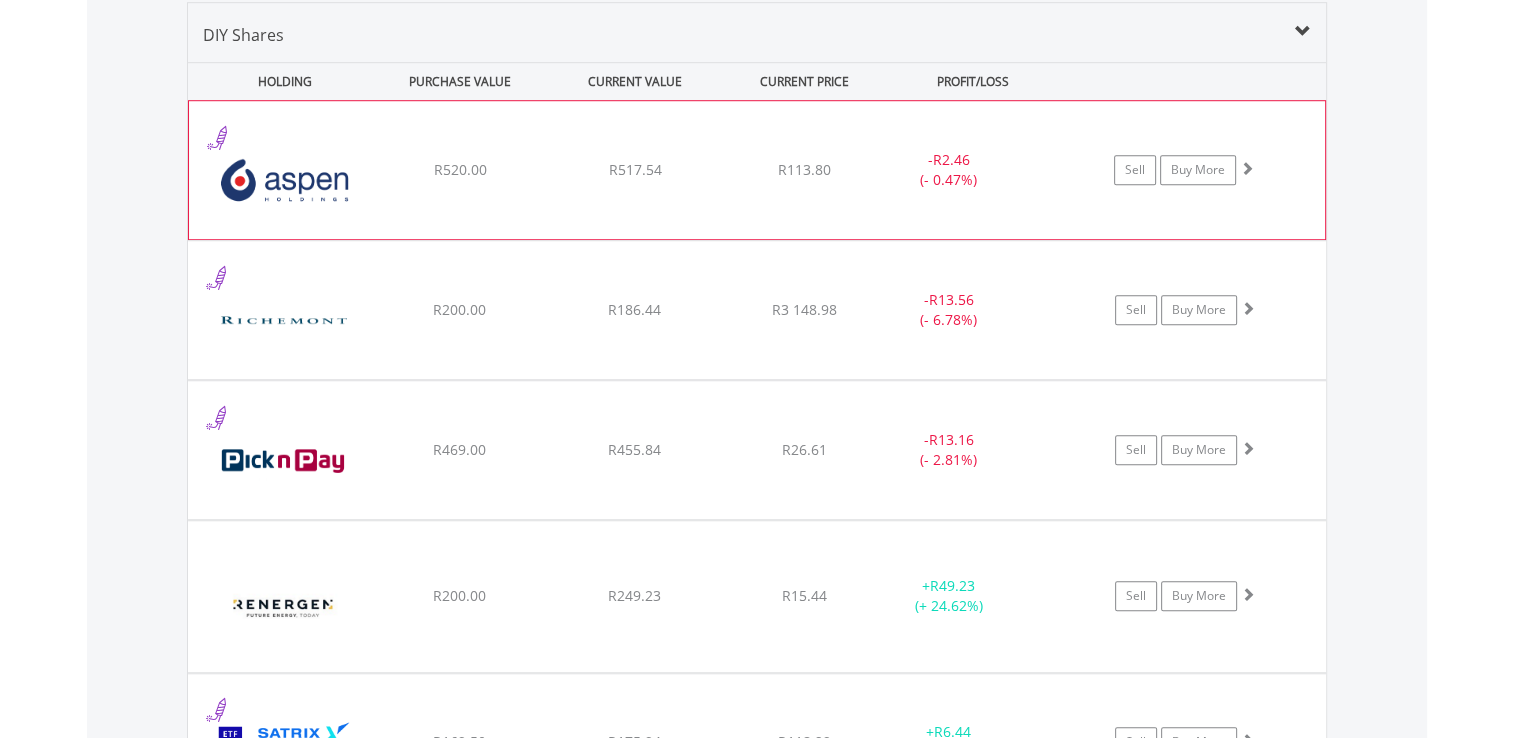 click on "R520.00
R517.54
R113.80
-  R2.46 (- 0.47%)
Sell
Buy More" at bounding box center (757, 170) 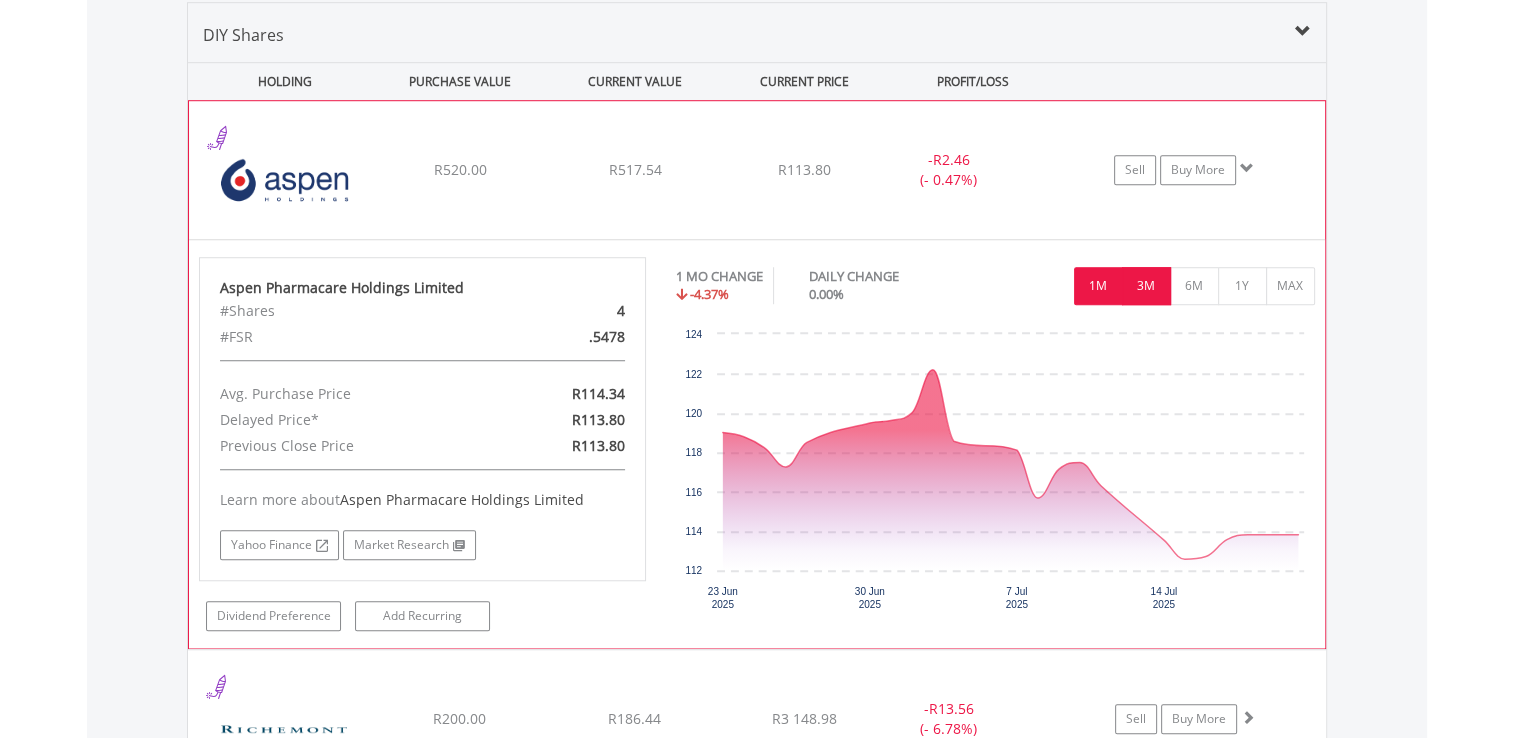click on "3M" at bounding box center [1146, 286] 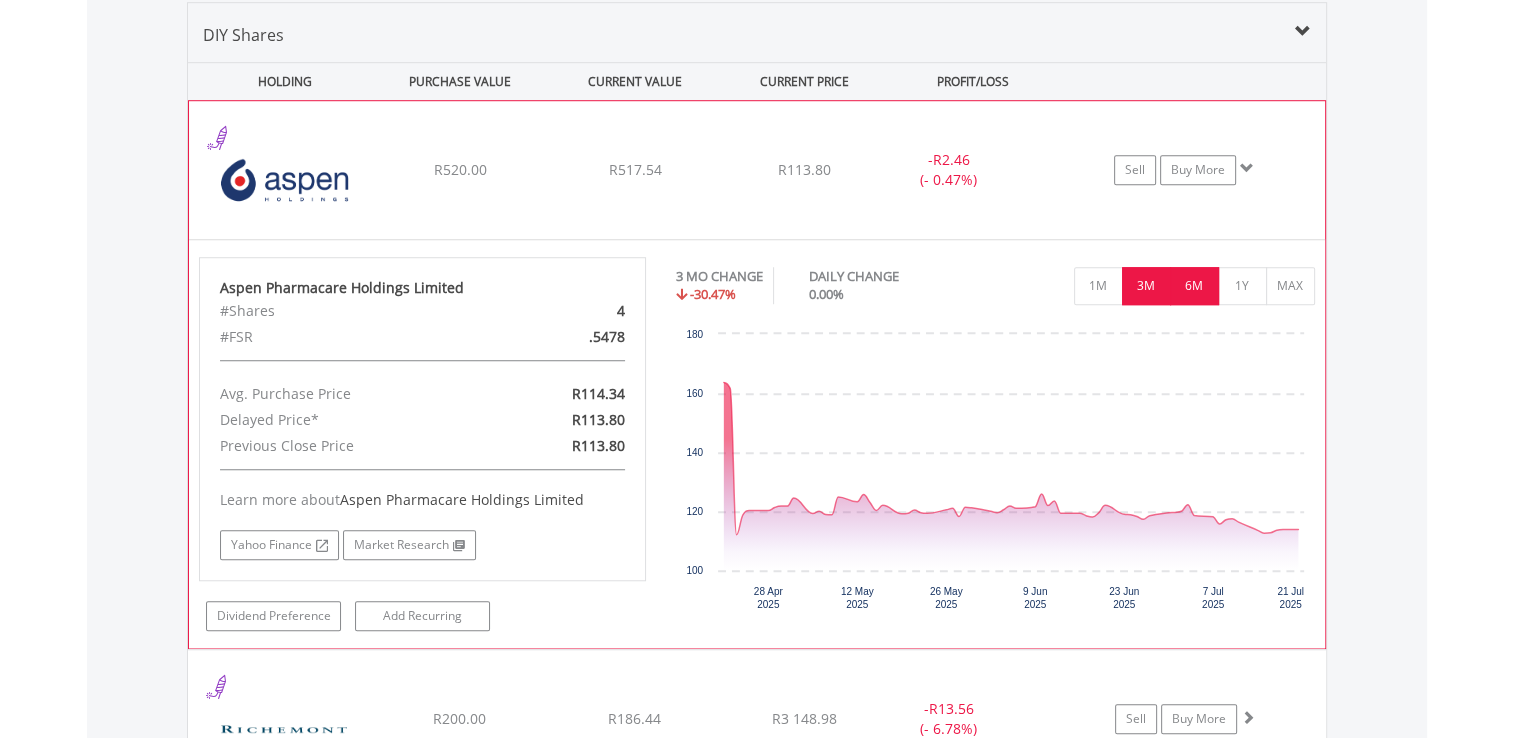 click on "6M" at bounding box center [1194, 286] 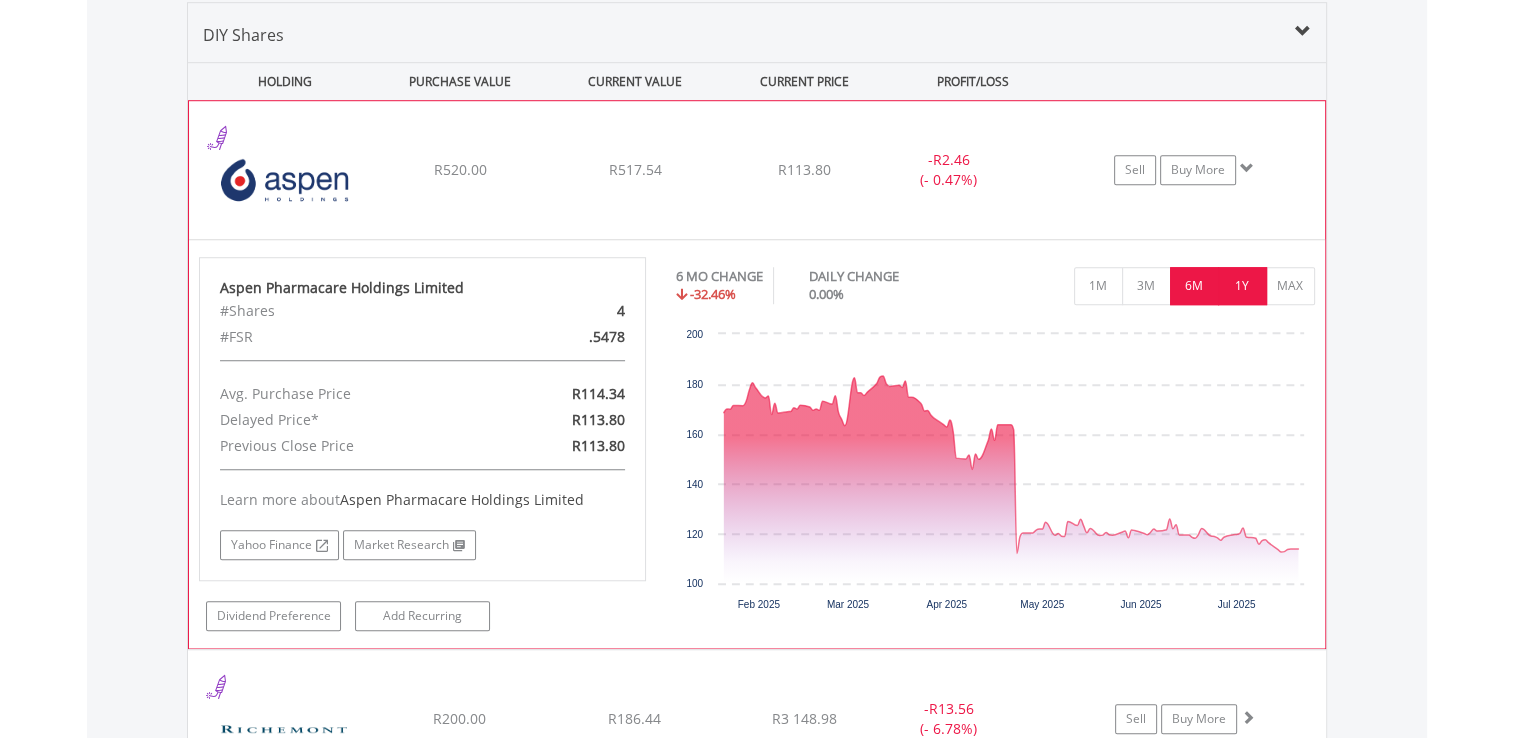 click on "1Y" at bounding box center (1242, 286) 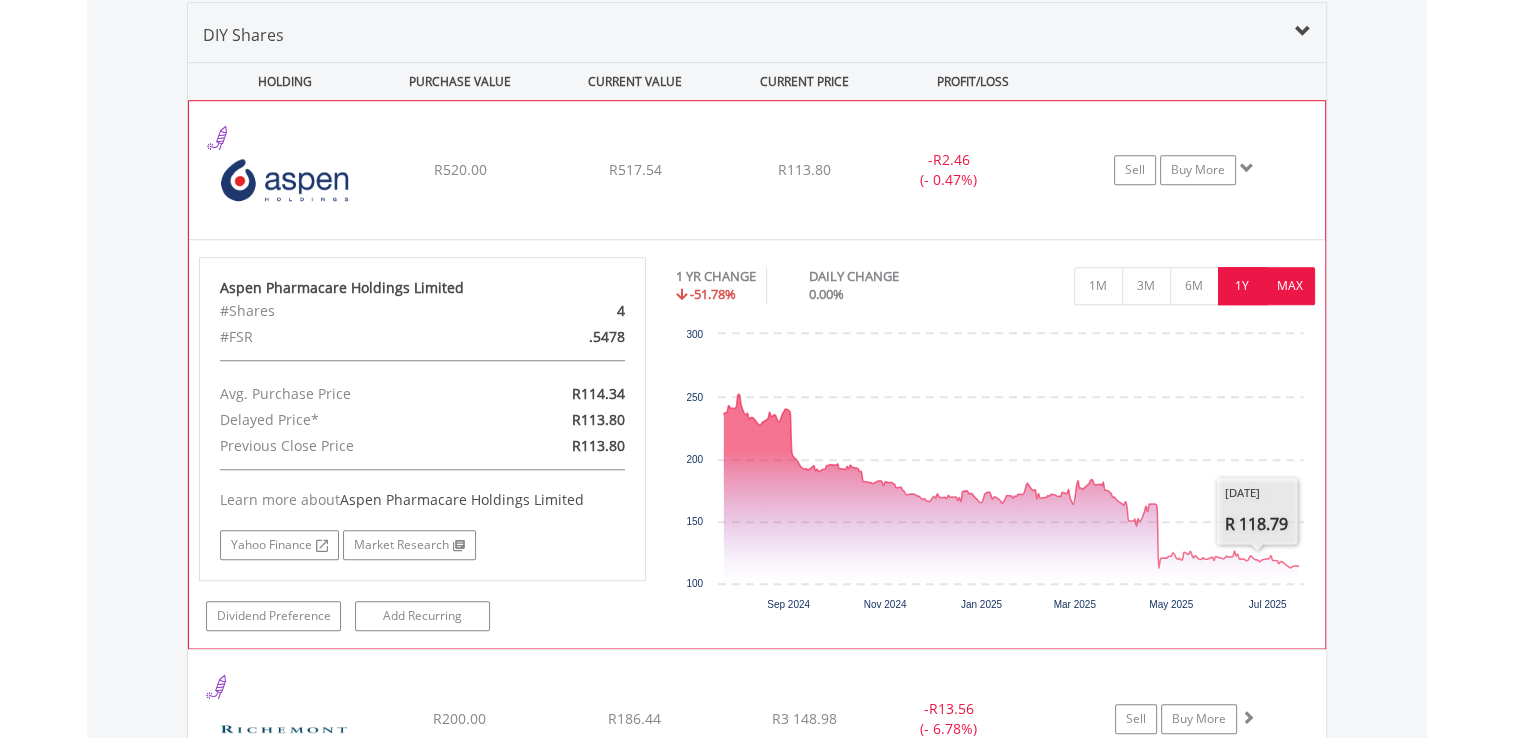 click on "MAX" at bounding box center [1290, 286] 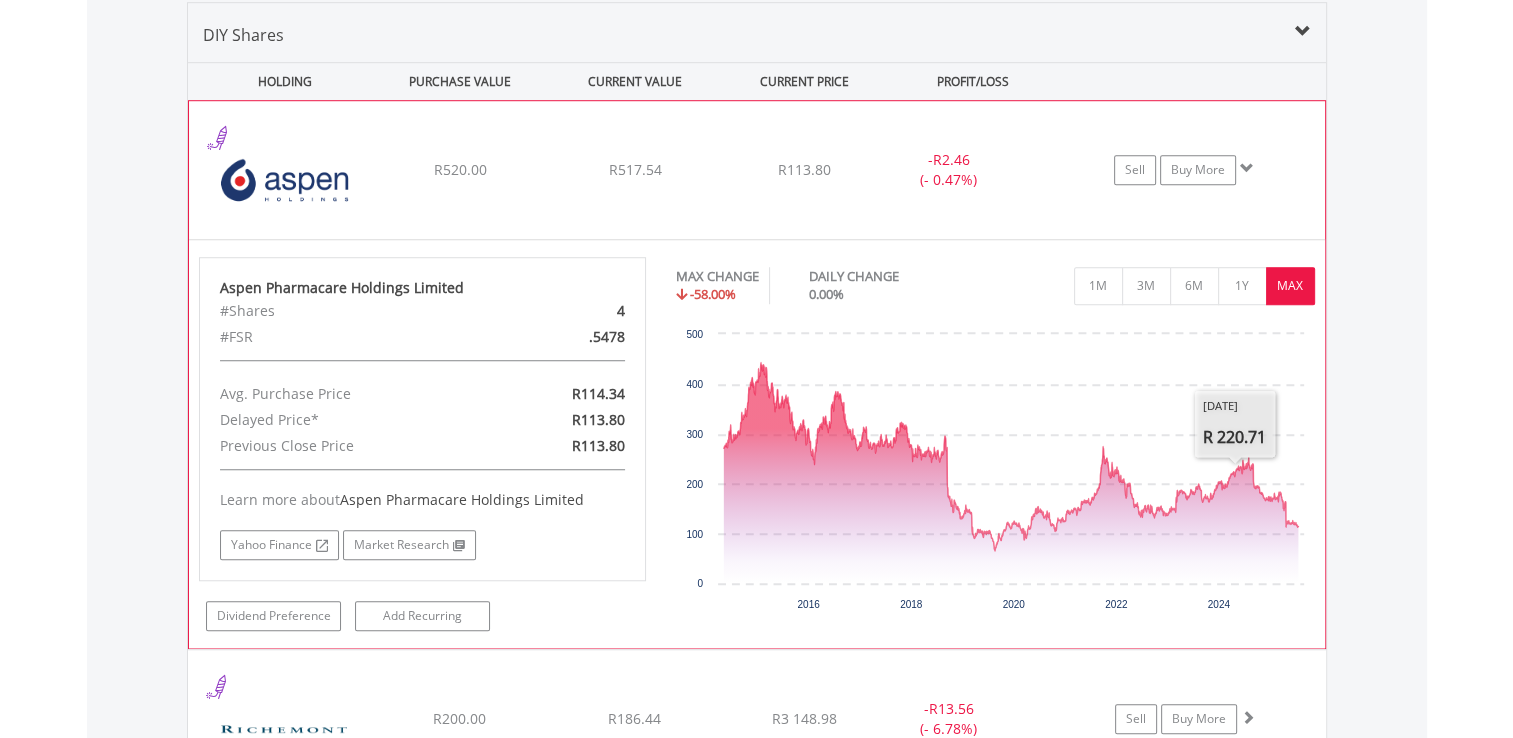 click on "R113.80" at bounding box center (804, 170) 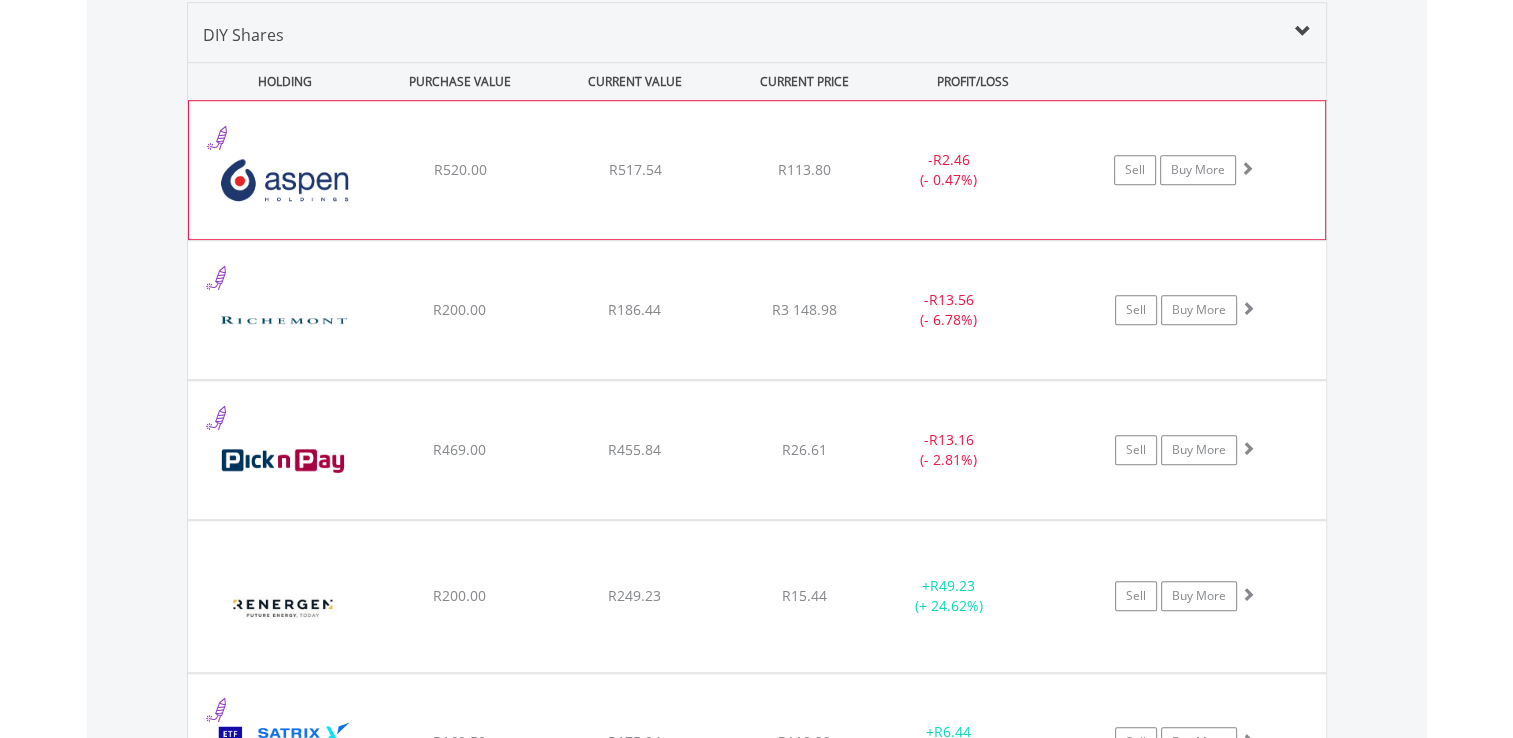 click on "-  R2.46 (- 0.47%)" at bounding box center [948, 170] 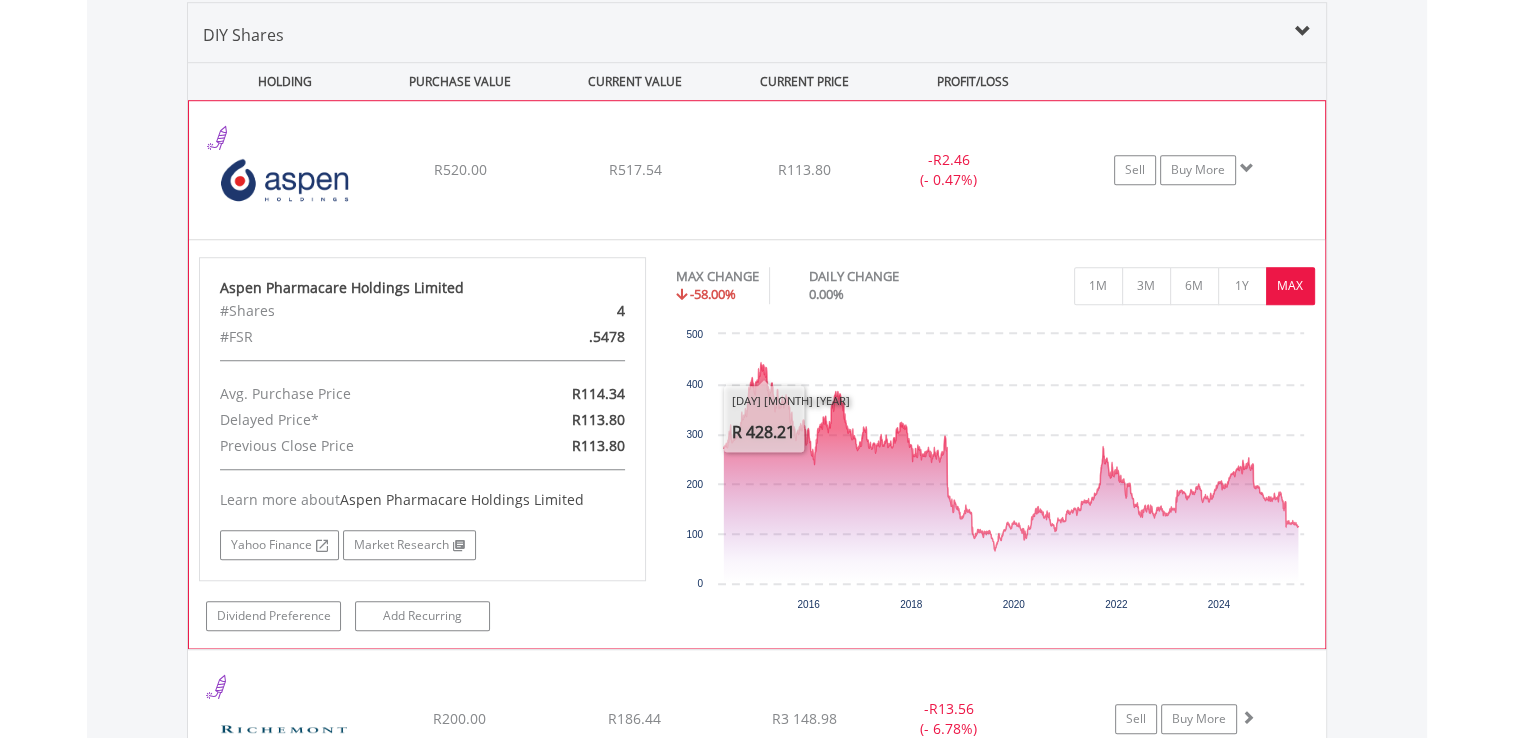 click on "R520.00
R517.54
R113.80
-  R2.46 (- 0.47%)
Sell
Buy More" at bounding box center (757, 170) 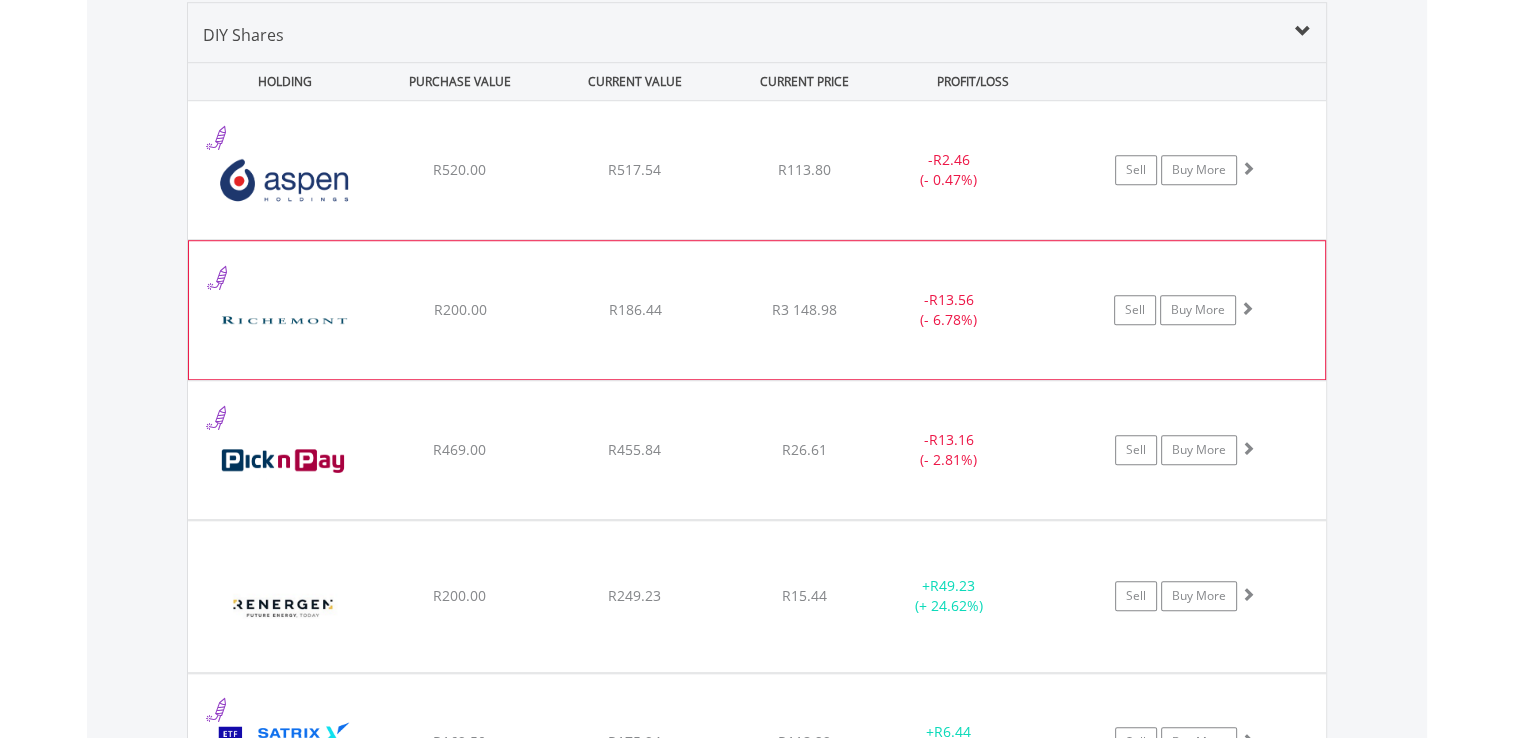 click on "R186.44" at bounding box center [634, 170] 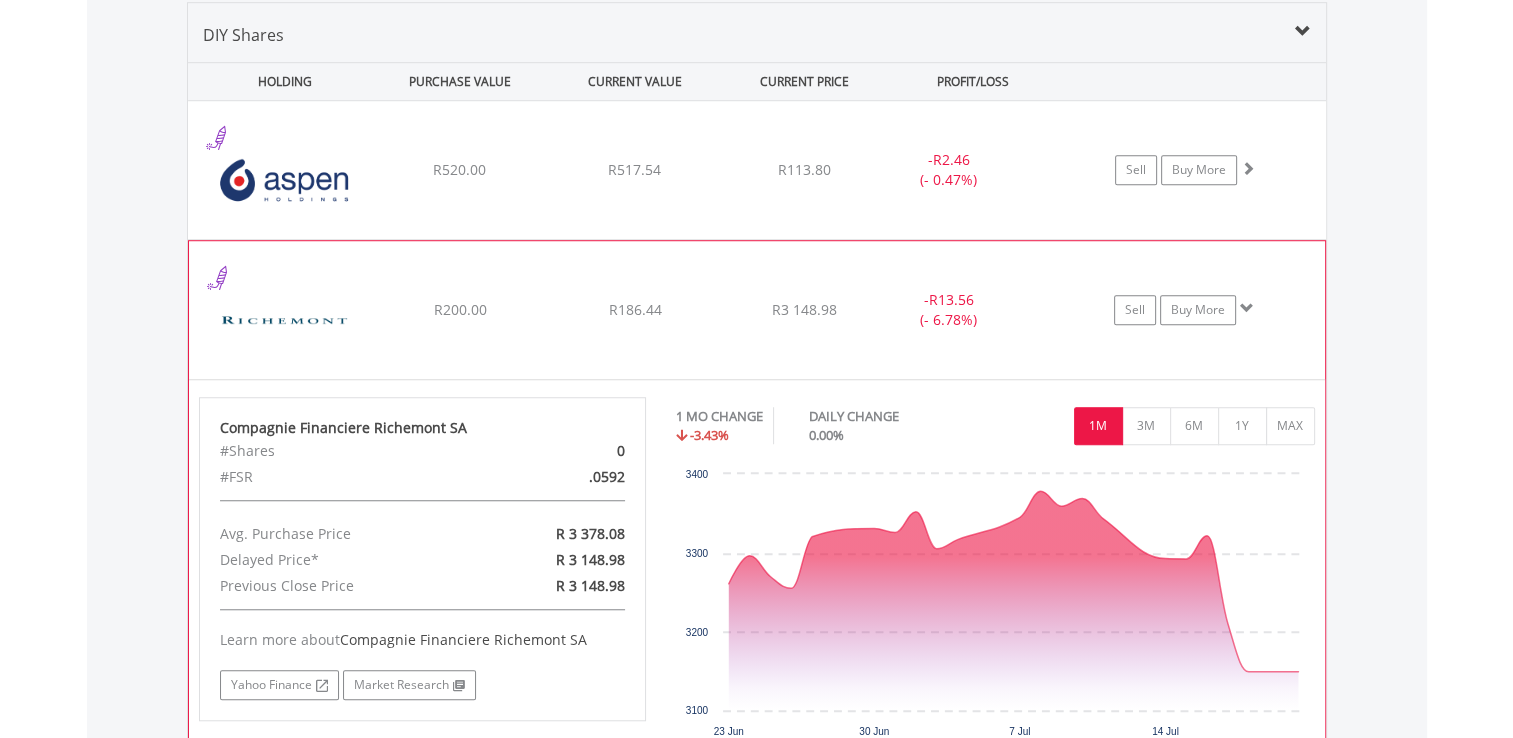 click on "R200.00
R186.44
R3 148.98
-  R13.56 (- 6.78%)
Sell
Buy More" at bounding box center [757, 170] 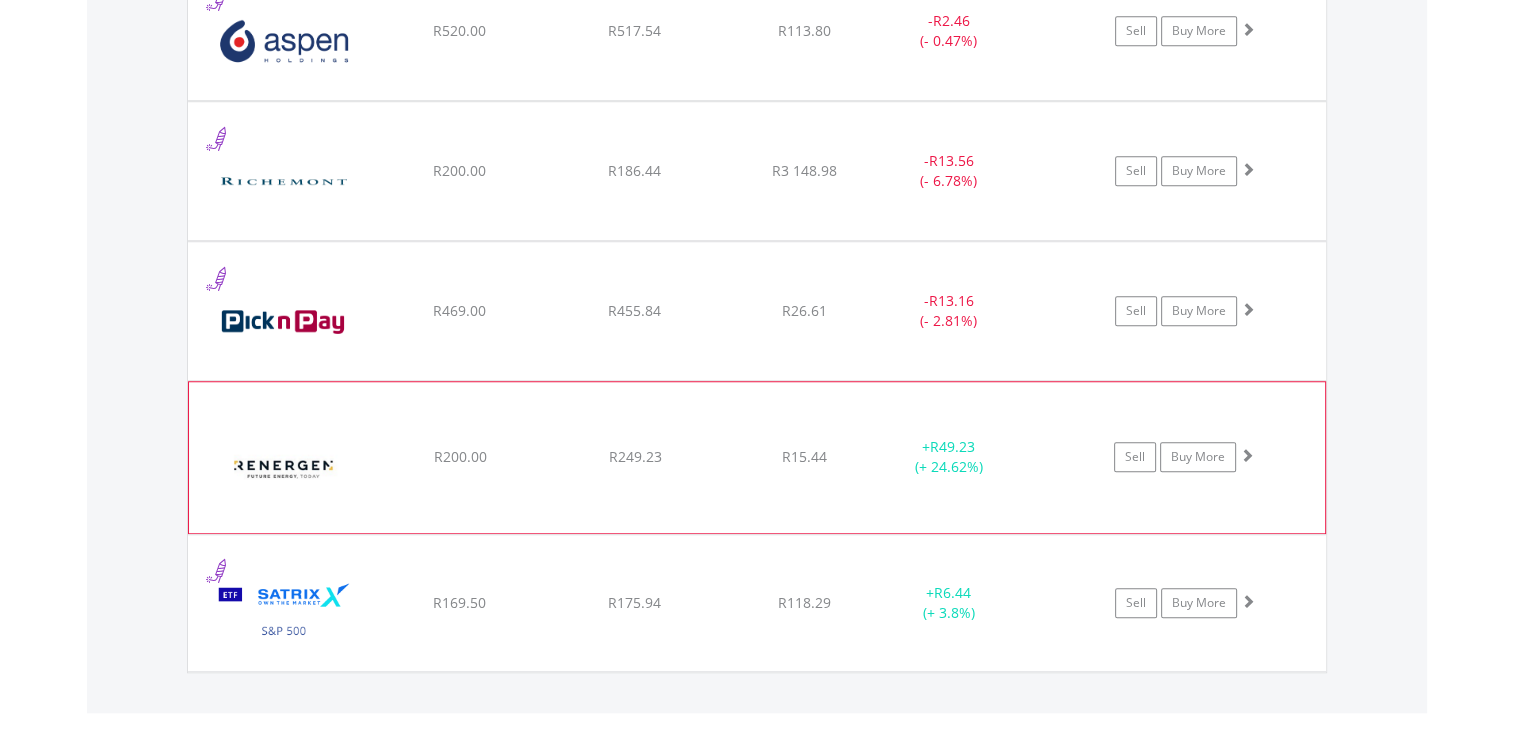 scroll, scrollTop: 1675, scrollLeft: 0, axis: vertical 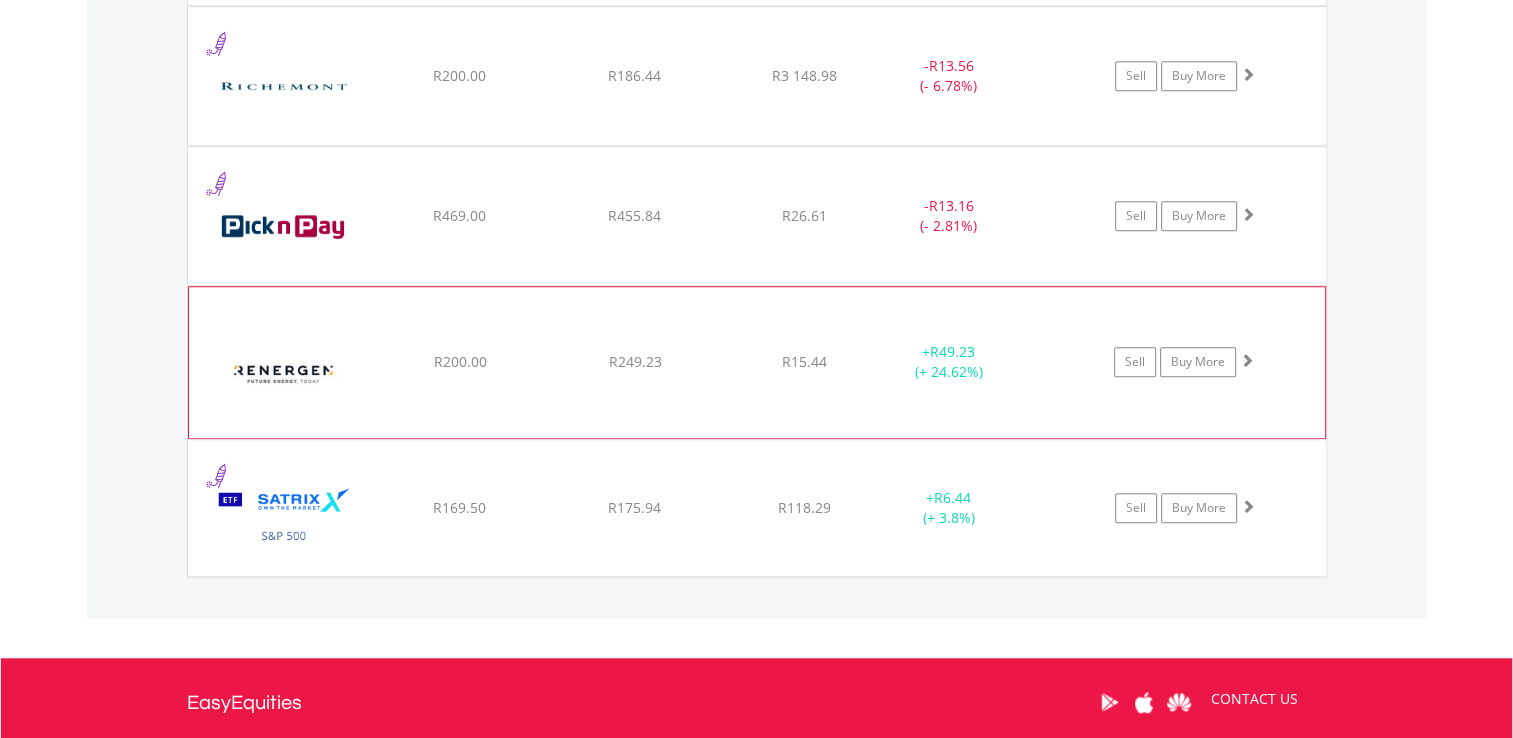 click on "R200.00
R249.23
R15.44
+  R49.23 (+ 24.62%)
Sell
Buy More" at bounding box center (757, -64) 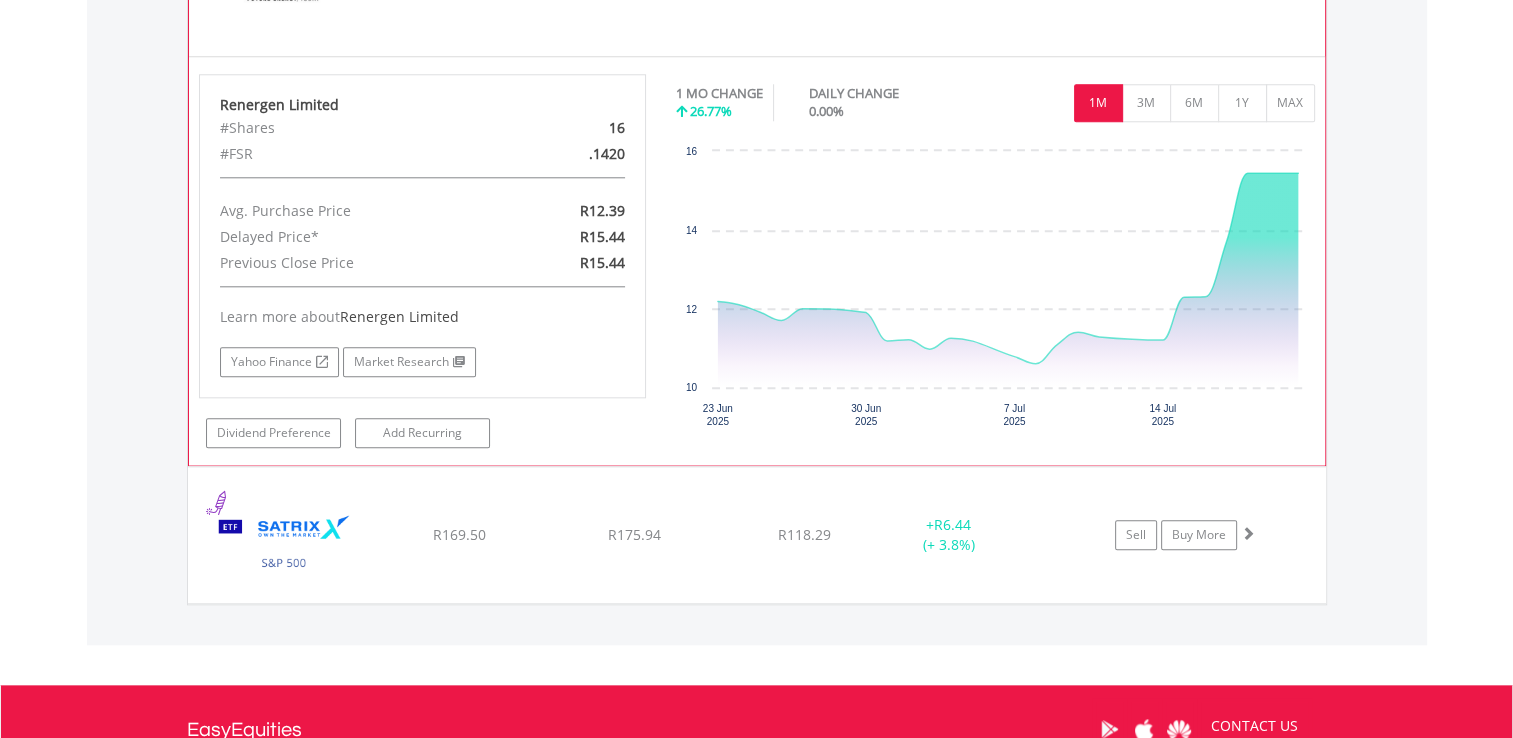 scroll, scrollTop: 2141, scrollLeft: 0, axis: vertical 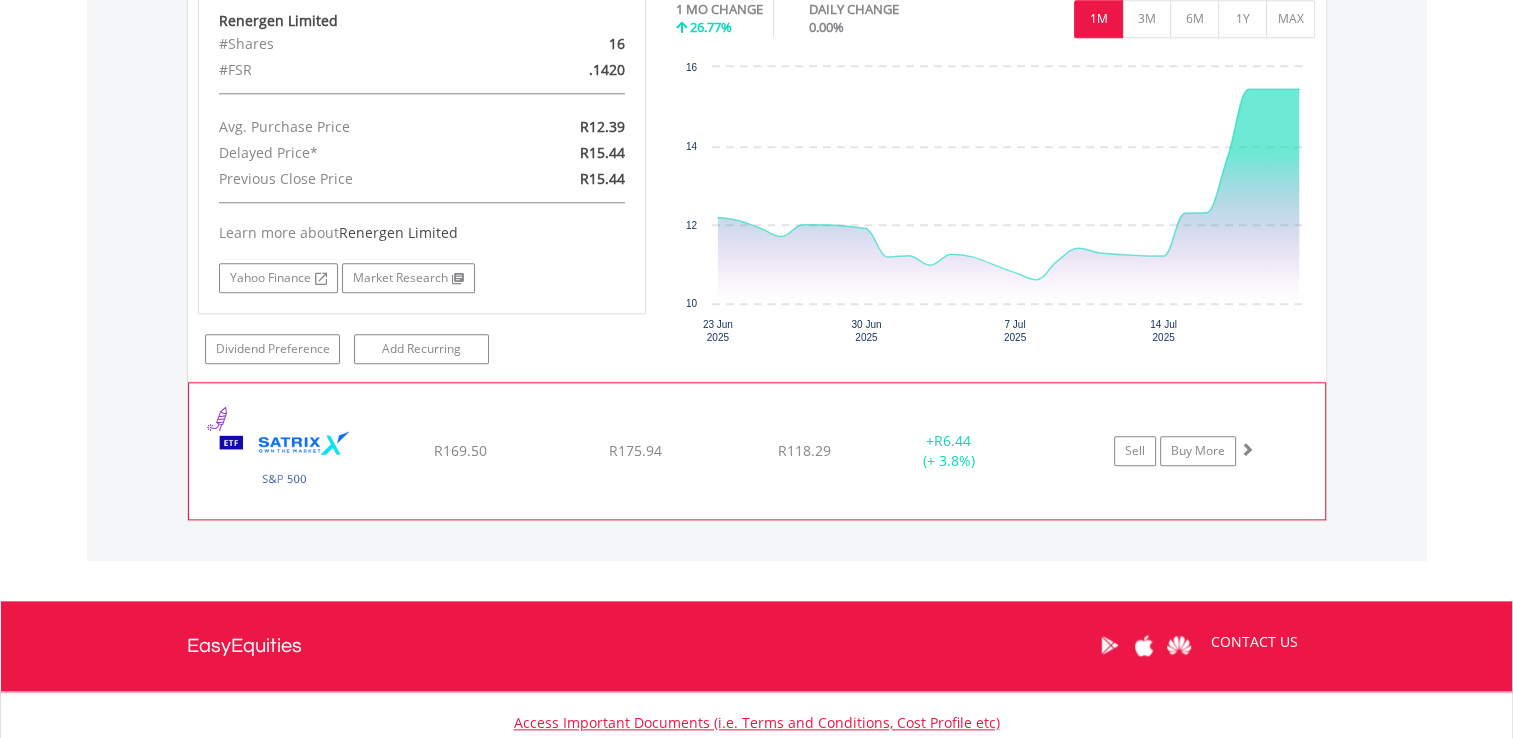 click on "Satrix S&P 500 ETF
R169.50
R175.94
R118.29
+  R6.44 (+ 3.8%)
Sell
Buy More" at bounding box center (757, -530) 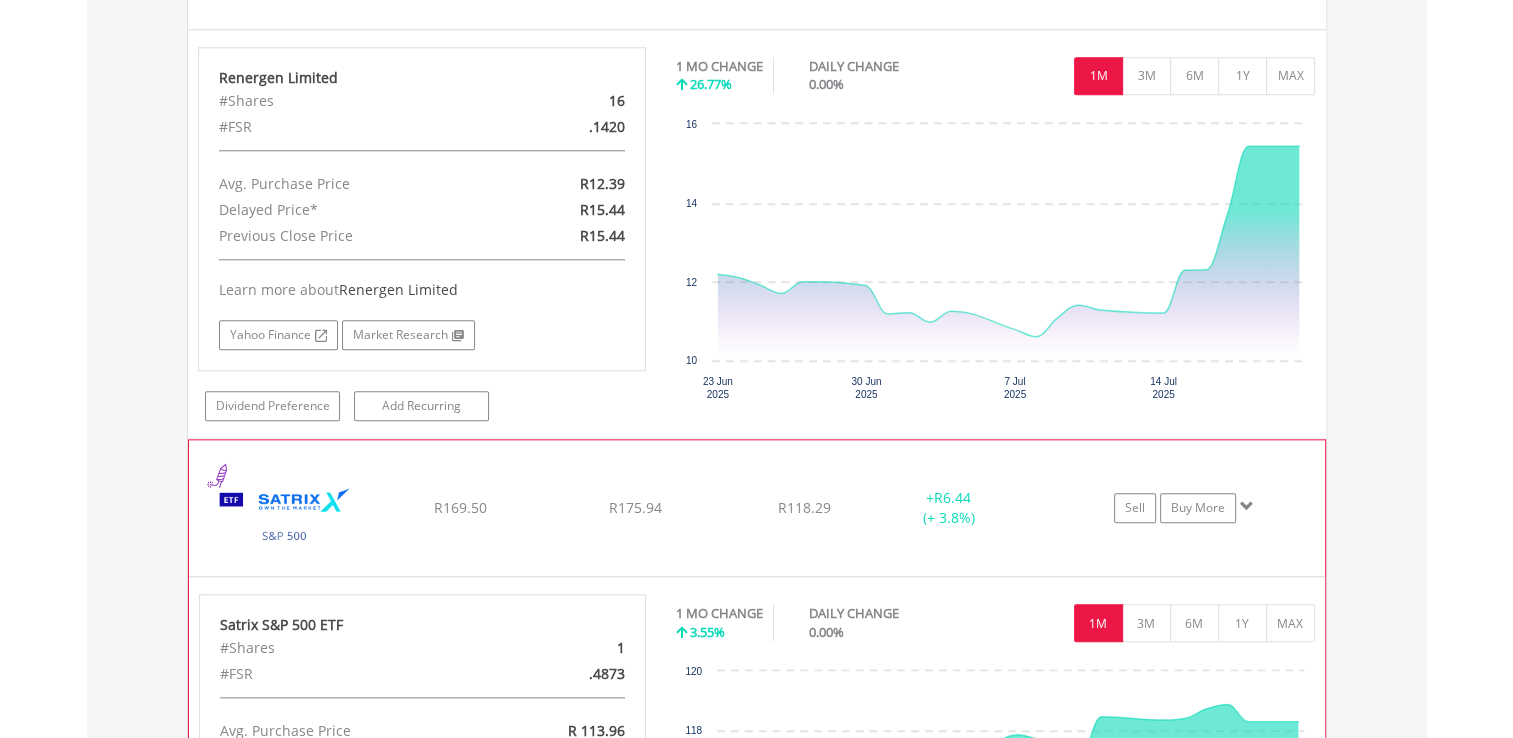 scroll, scrollTop: 1900, scrollLeft: 0, axis: vertical 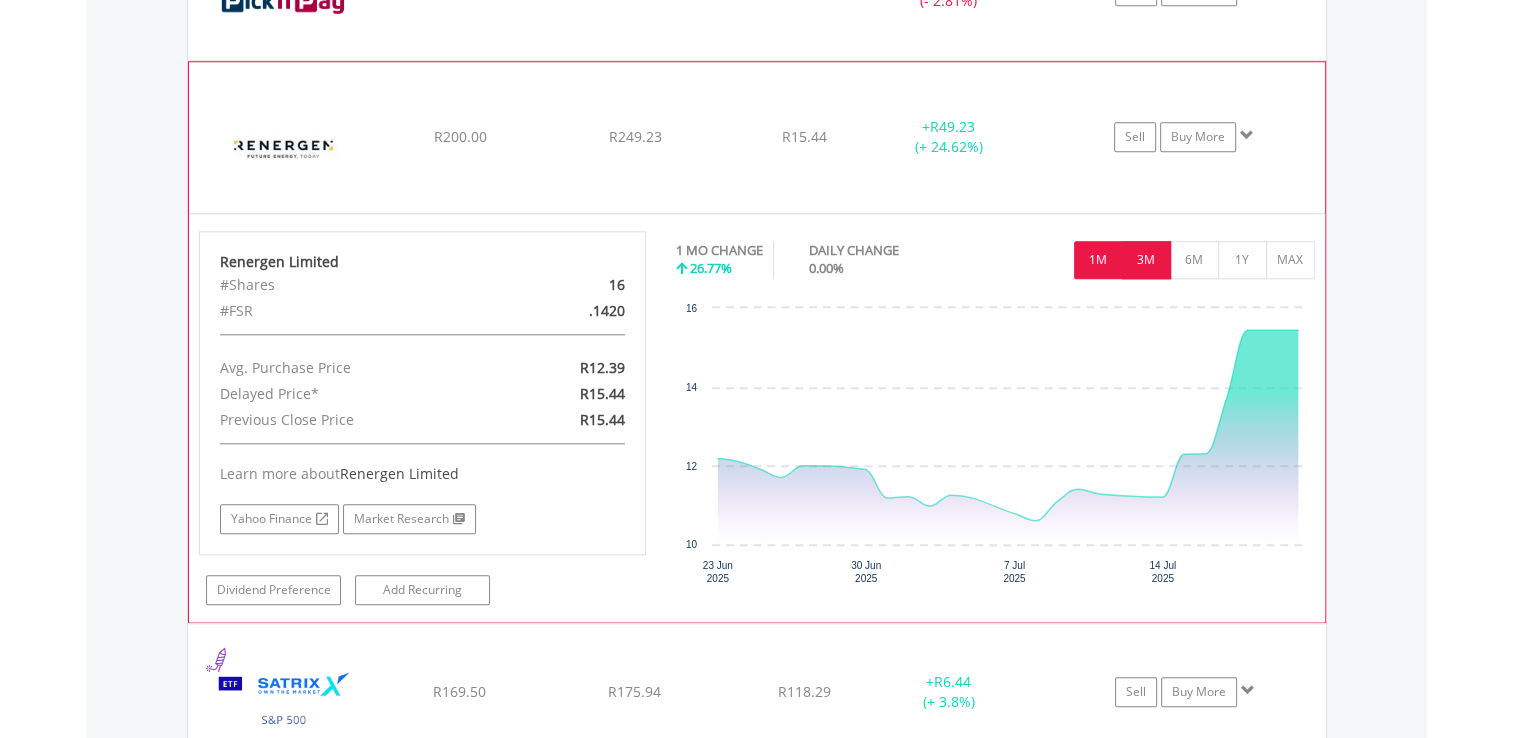 click on "3M" at bounding box center [1146, 260] 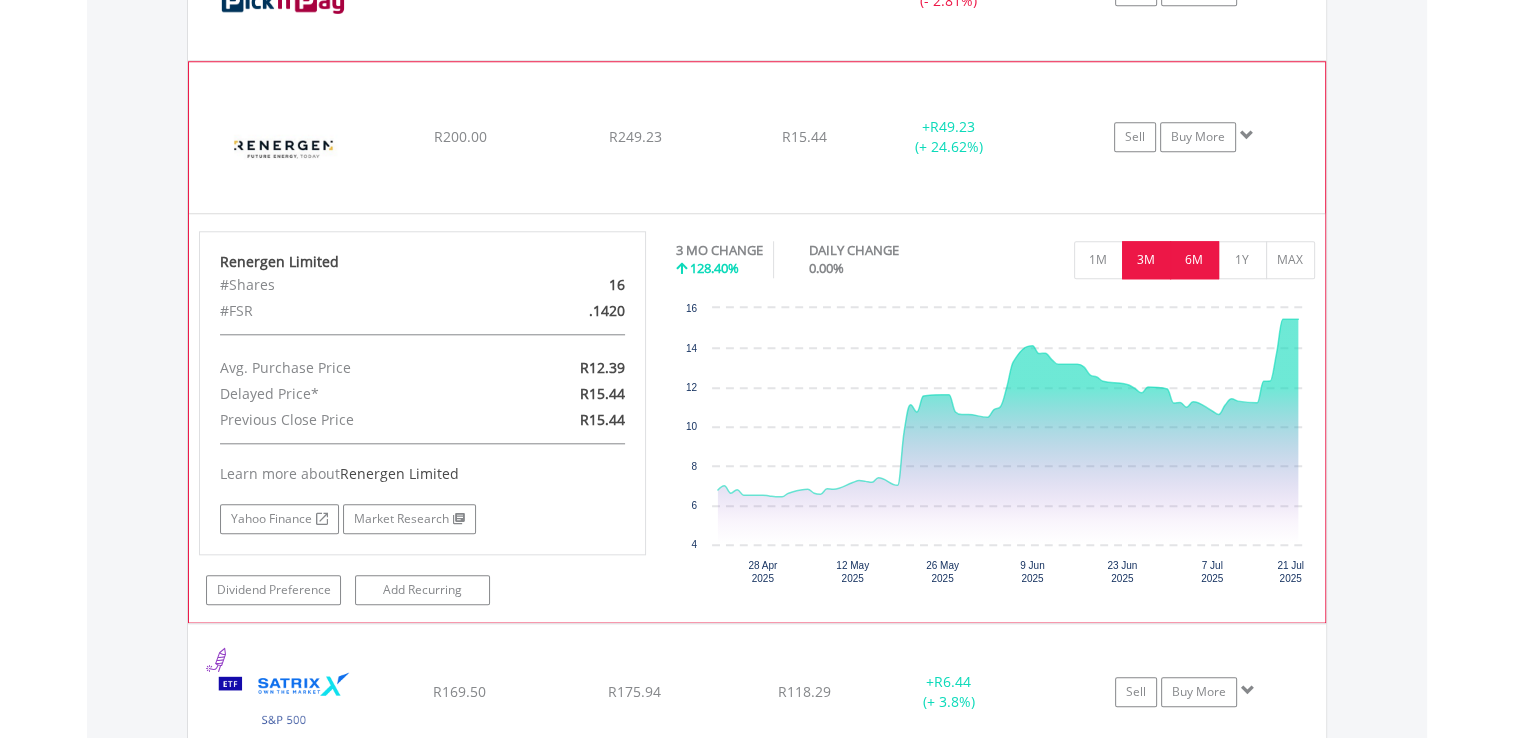 click on "6M" at bounding box center [1194, 260] 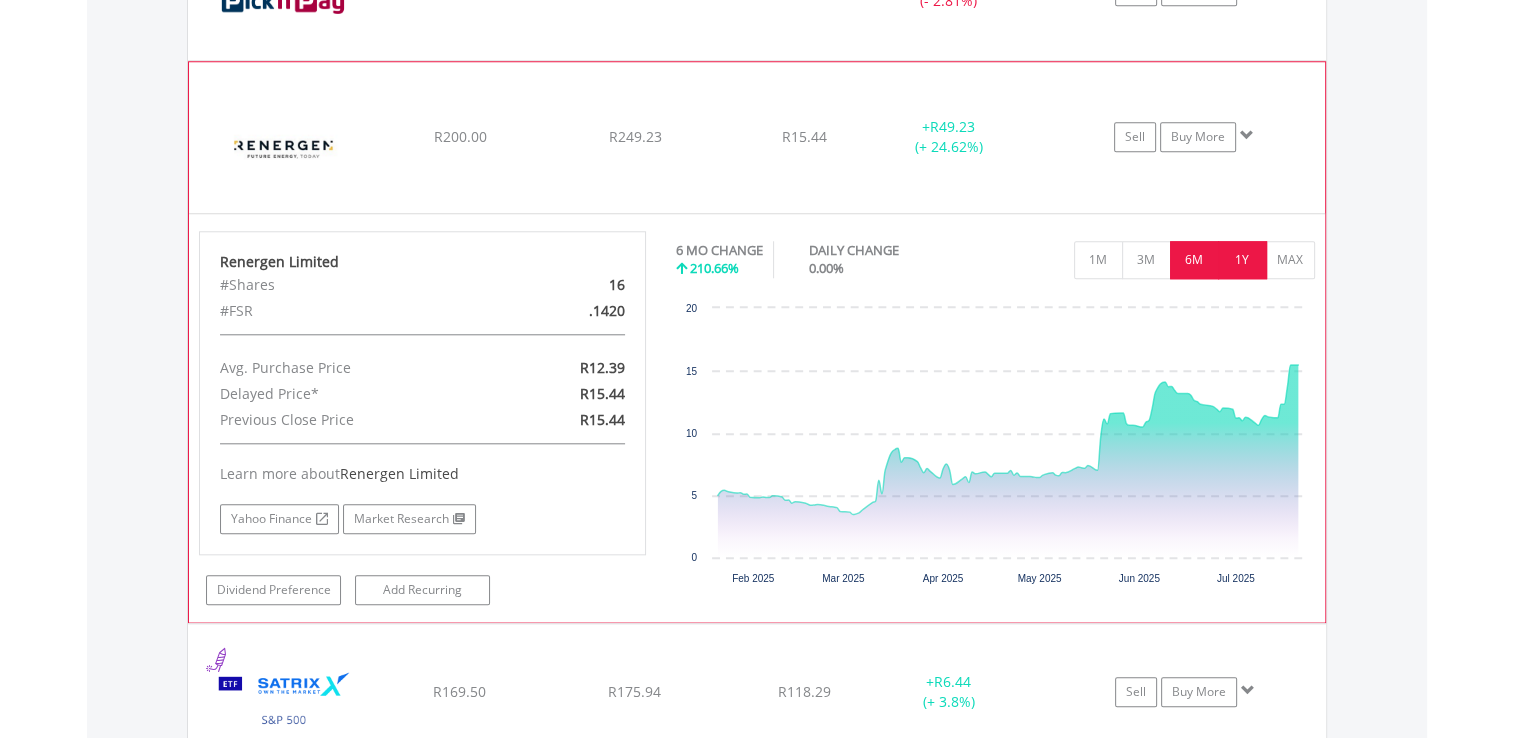 click on "1Y" at bounding box center [1242, 260] 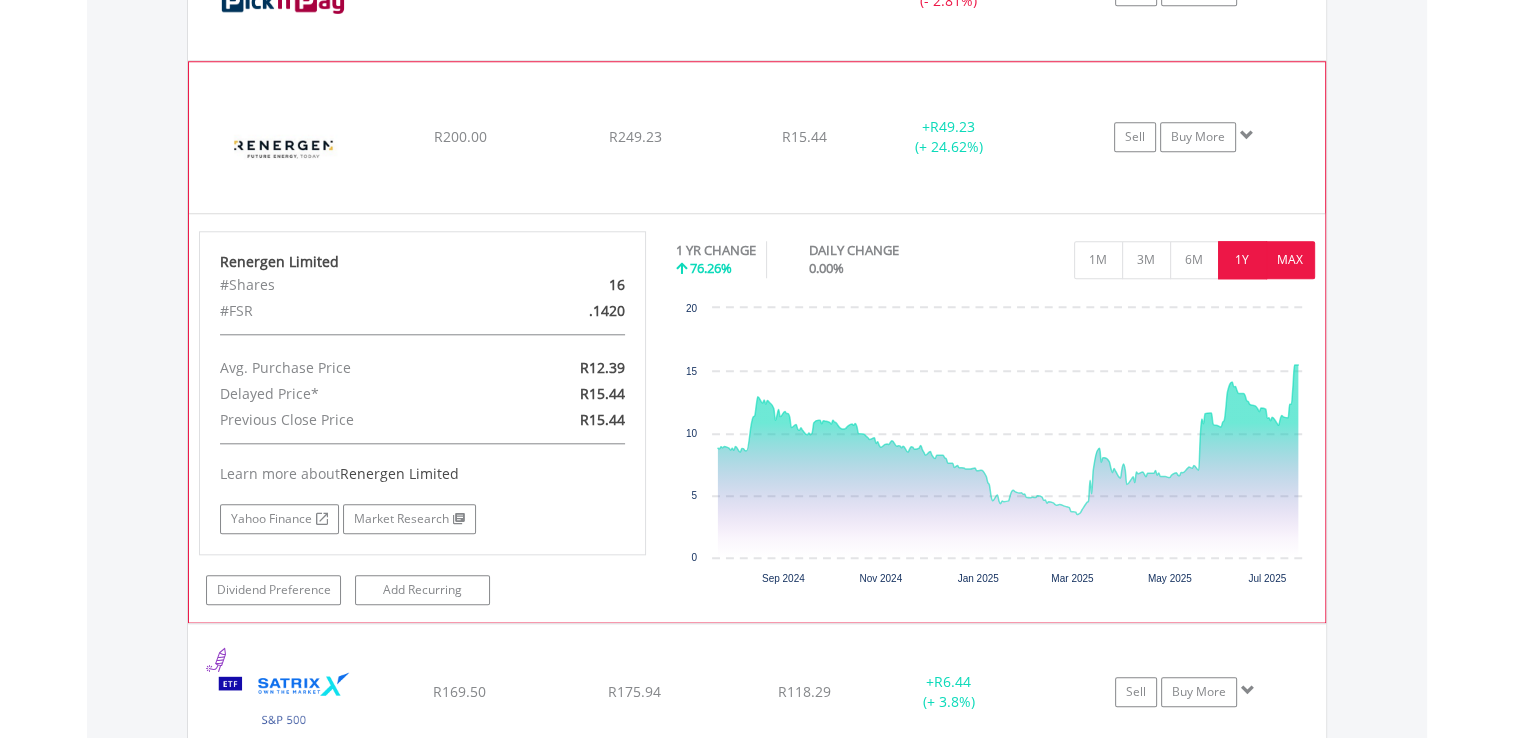 click on "MAX" at bounding box center (1290, 260) 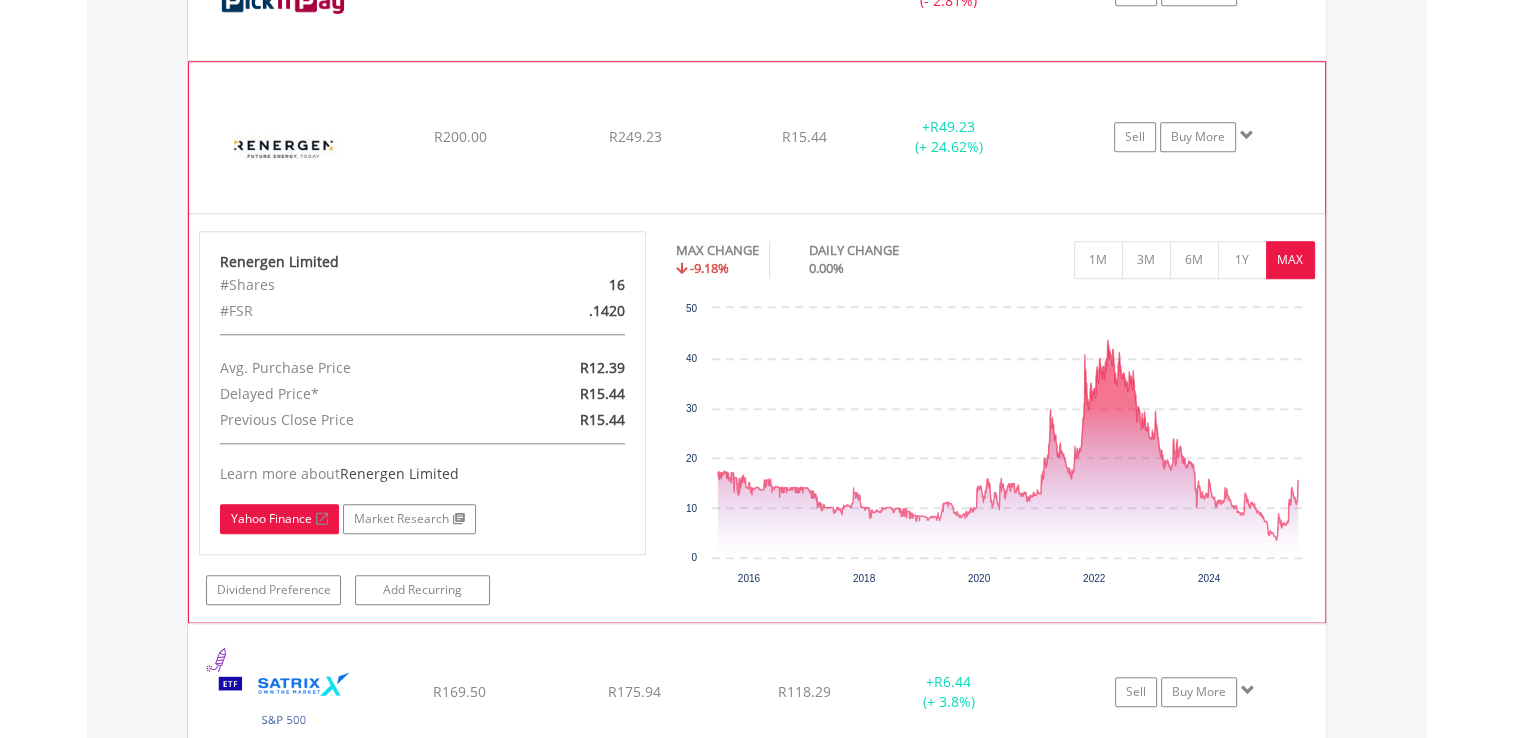click on "Yahoo Finance" at bounding box center (279, 519) 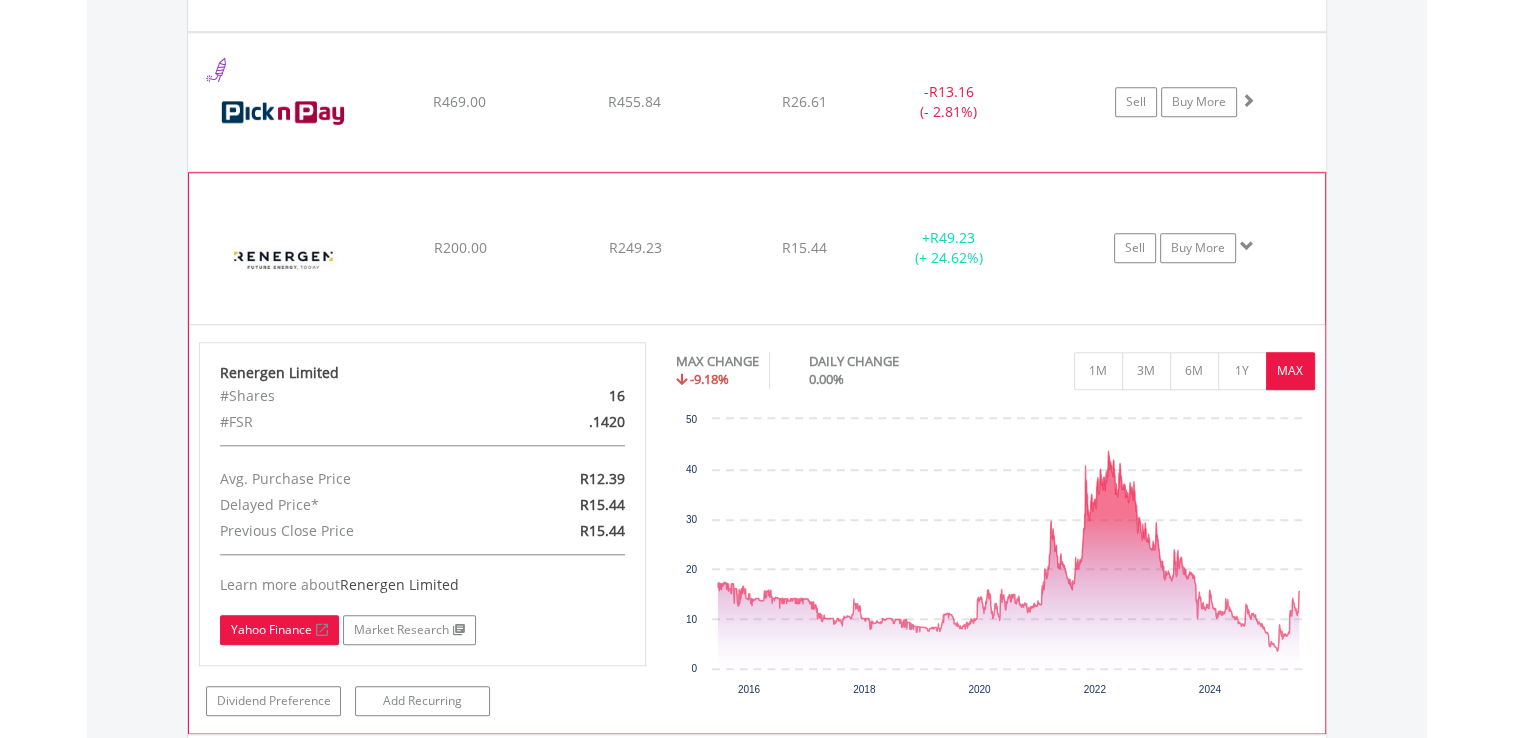 scroll, scrollTop: 1900, scrollLeft: 0, axis: vertical 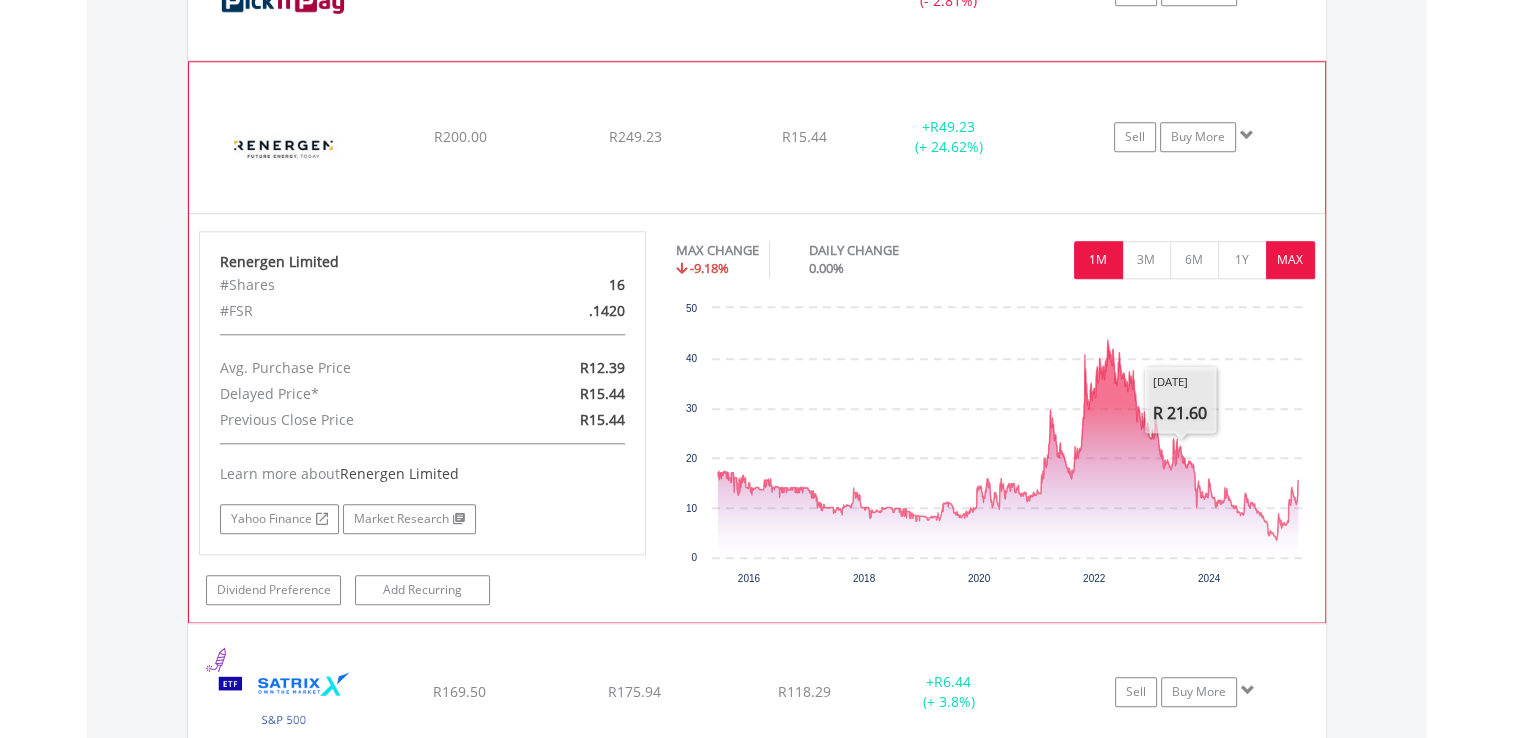 click on "1M" at bounding box center (1098, 260) 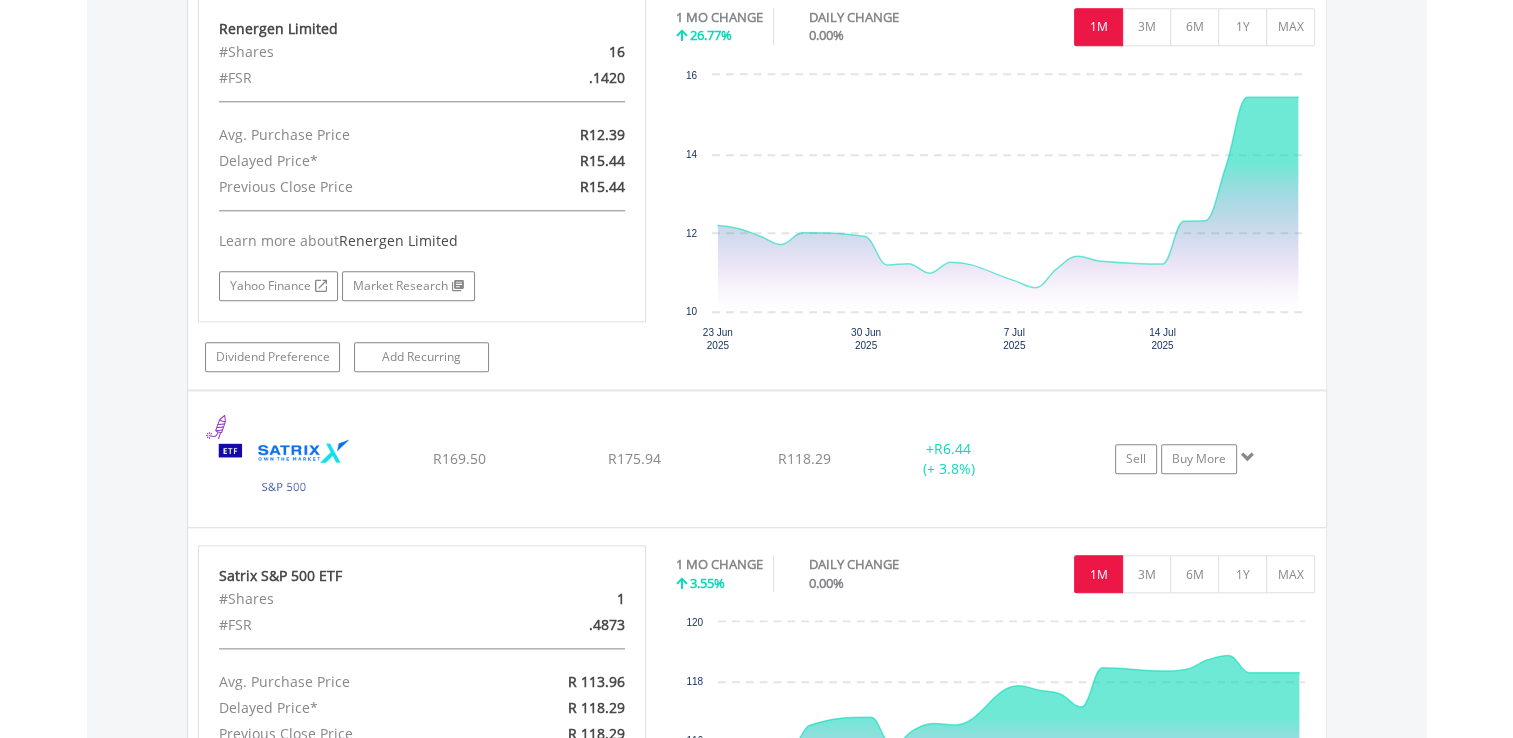 scroll, scrollTop: 2367, scrollLeft: 0, axis: vertical 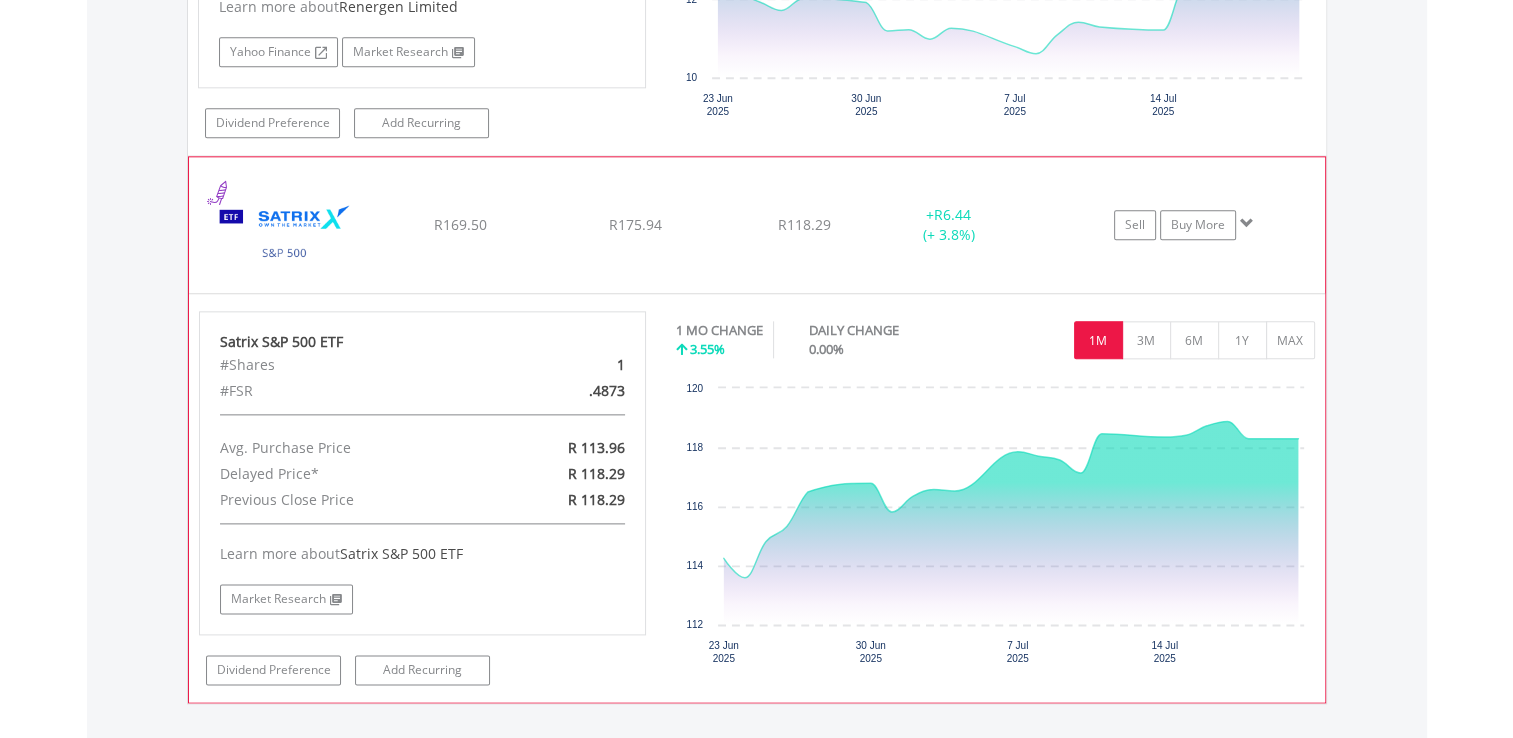 click on "+  R6.44 (+ 3.8%)" at bounding box center [949, -329] 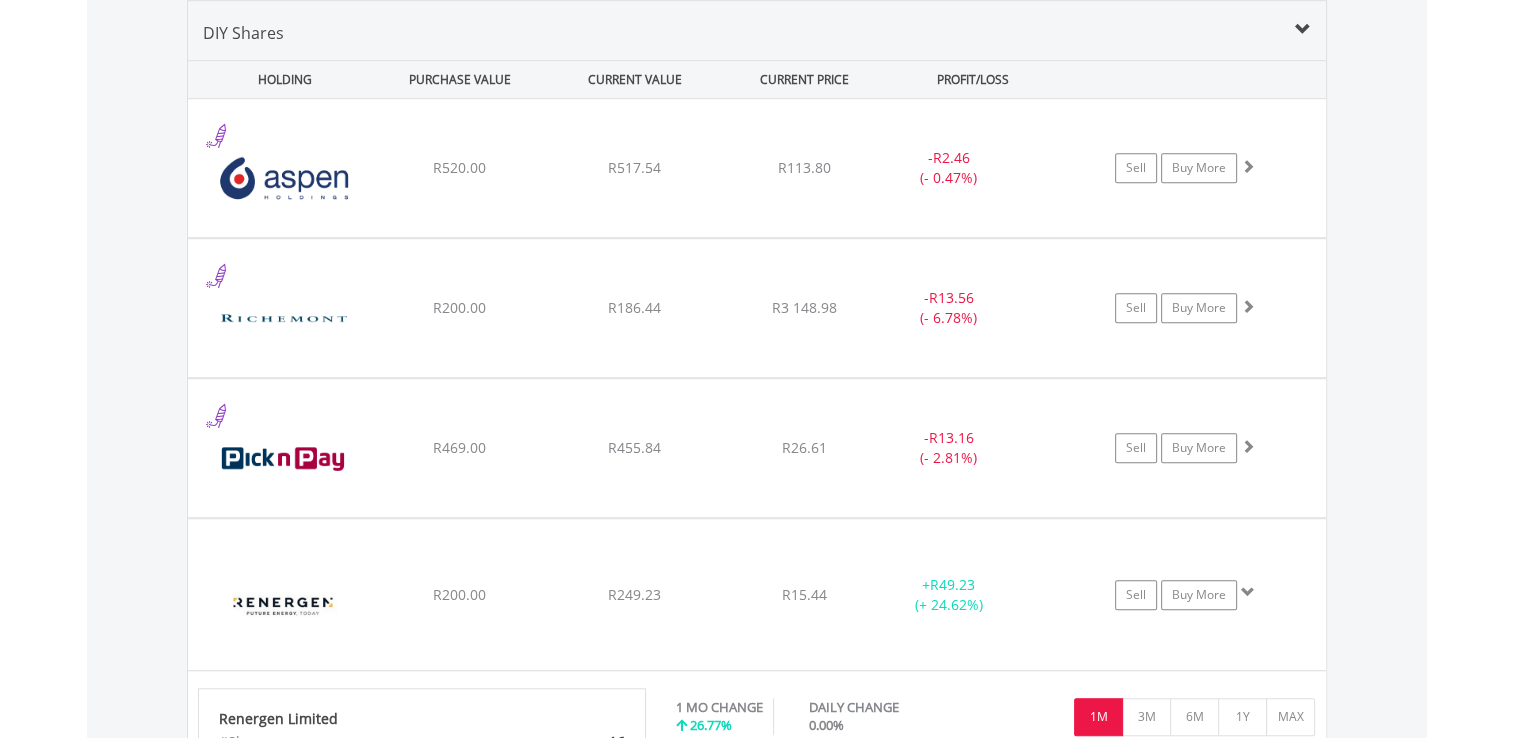 scroll, scrollTop: 1352, scrollLeft: 0, axis: vertical 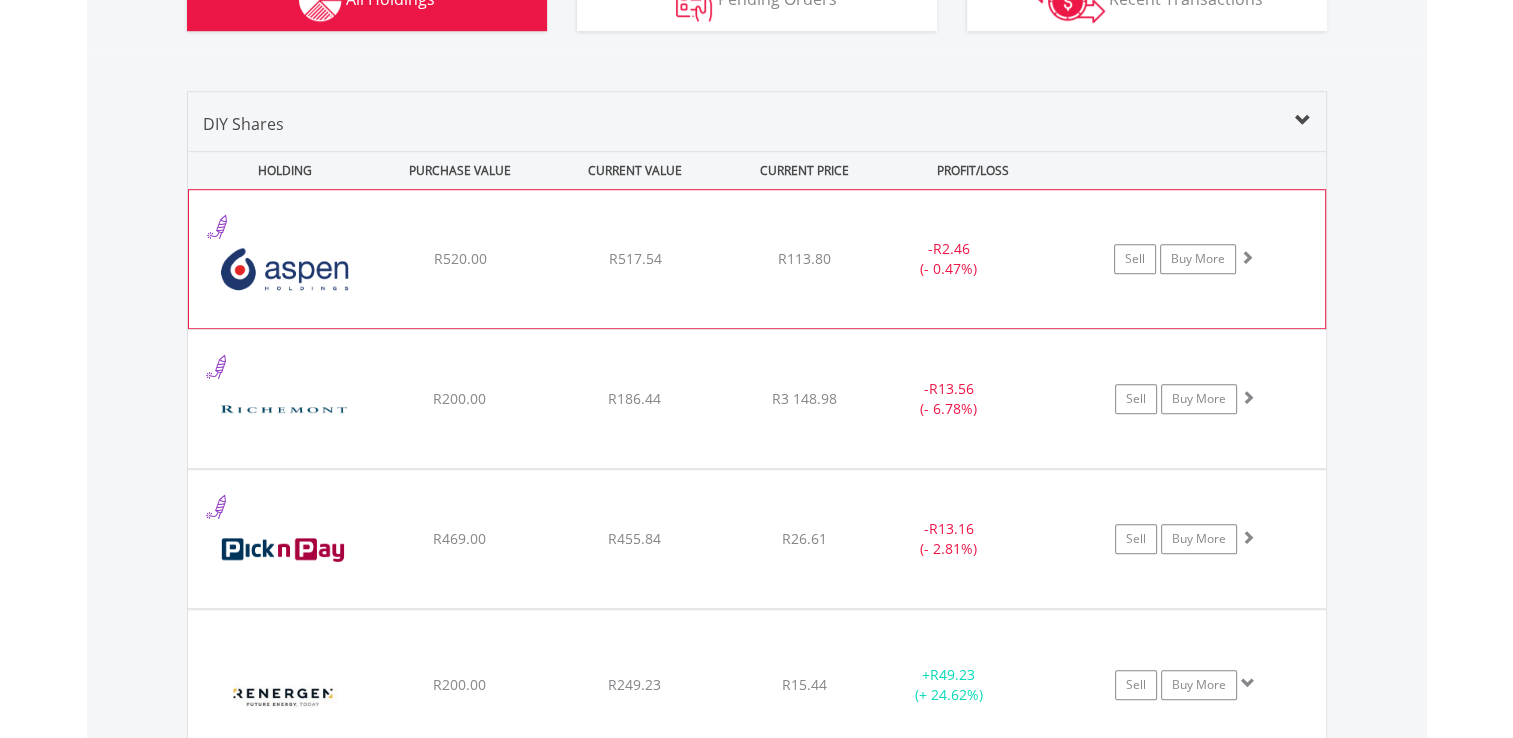 click on "-  R2.46 (- 0.47%)" at bounding box center (948, 259) 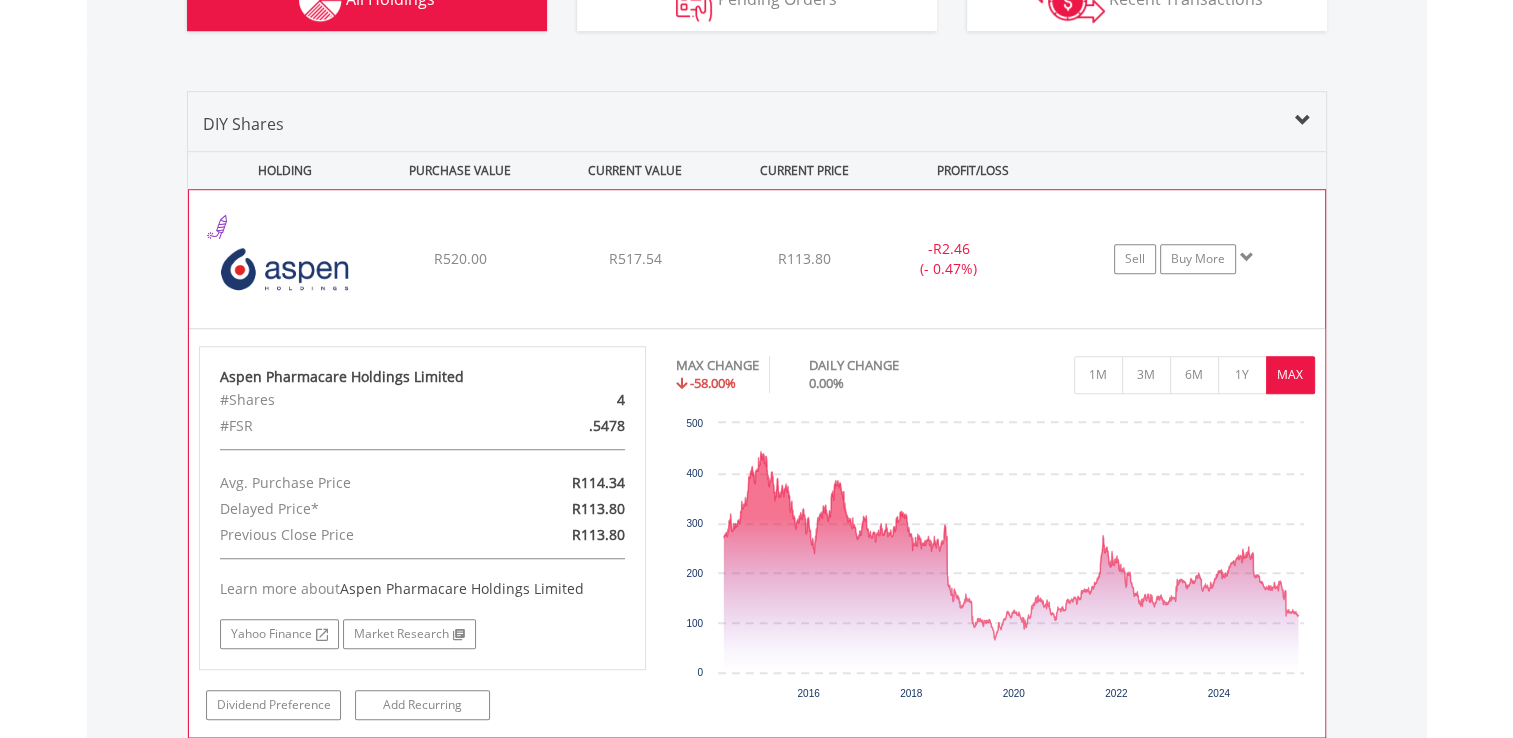 click on "-  R2.46 (- 0.47%)" at bounding box center (948, 259) 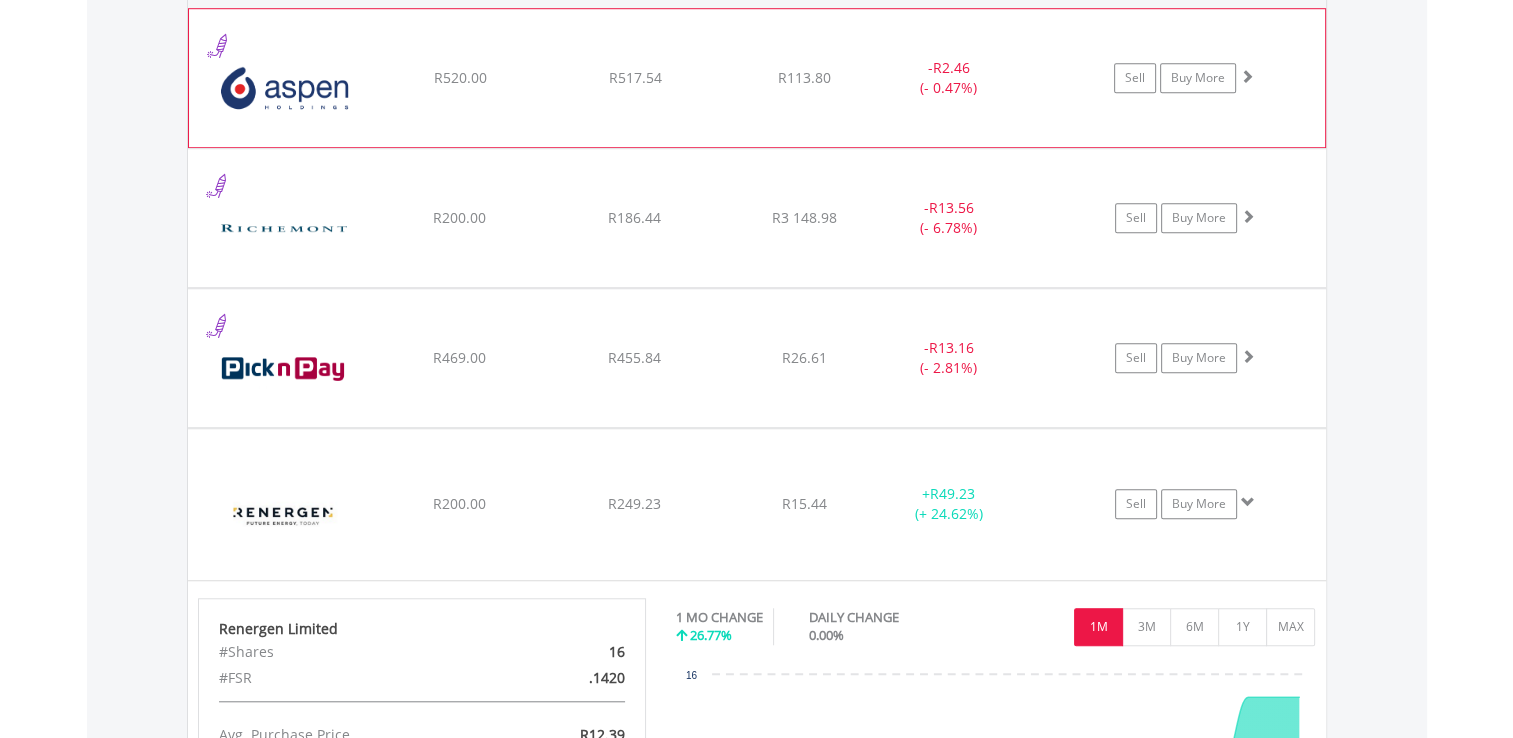 scroll, scrollTop: 1586, scrollLeft: 0, axis: vertical 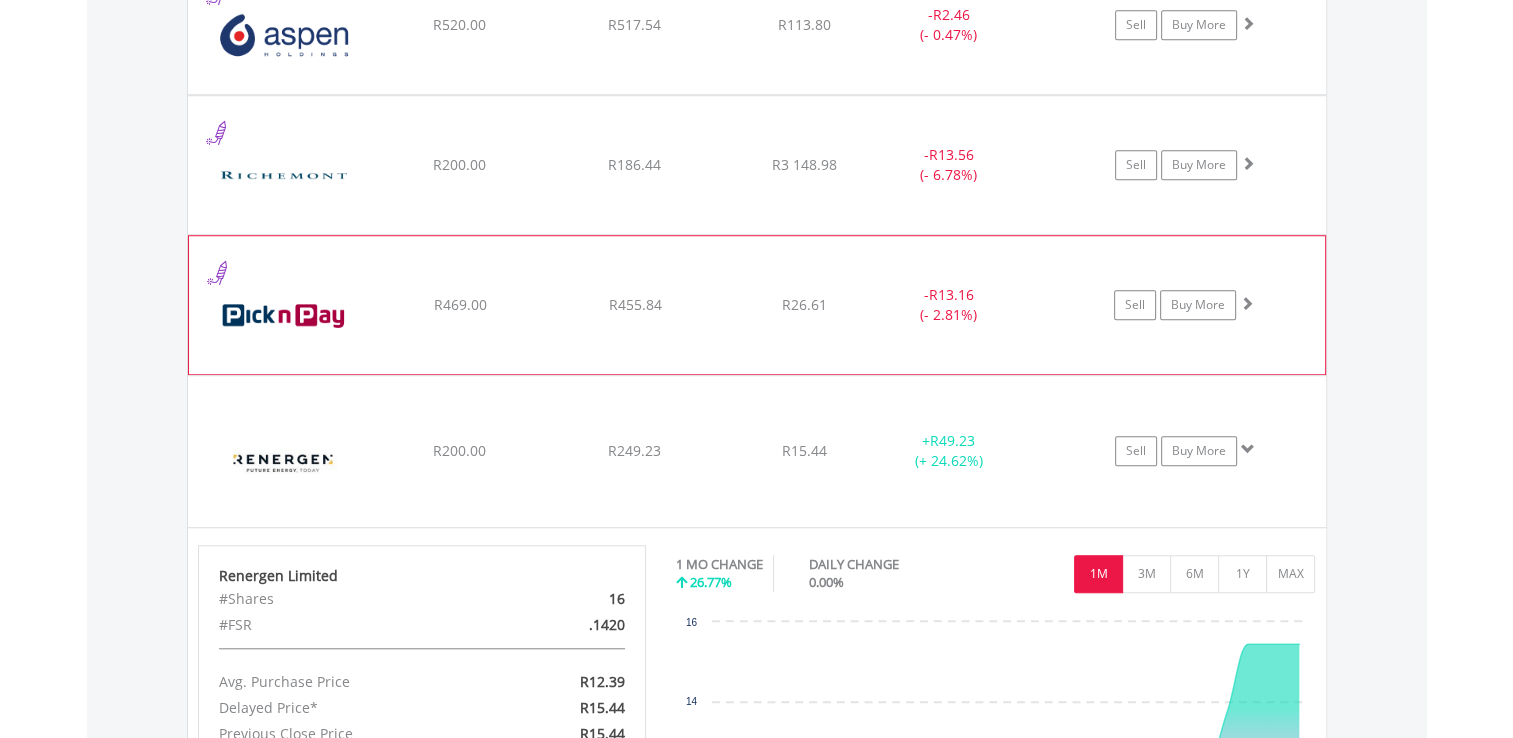 click on "-  R13.16 (- 2.81%)" at bounding box center [949, 25] 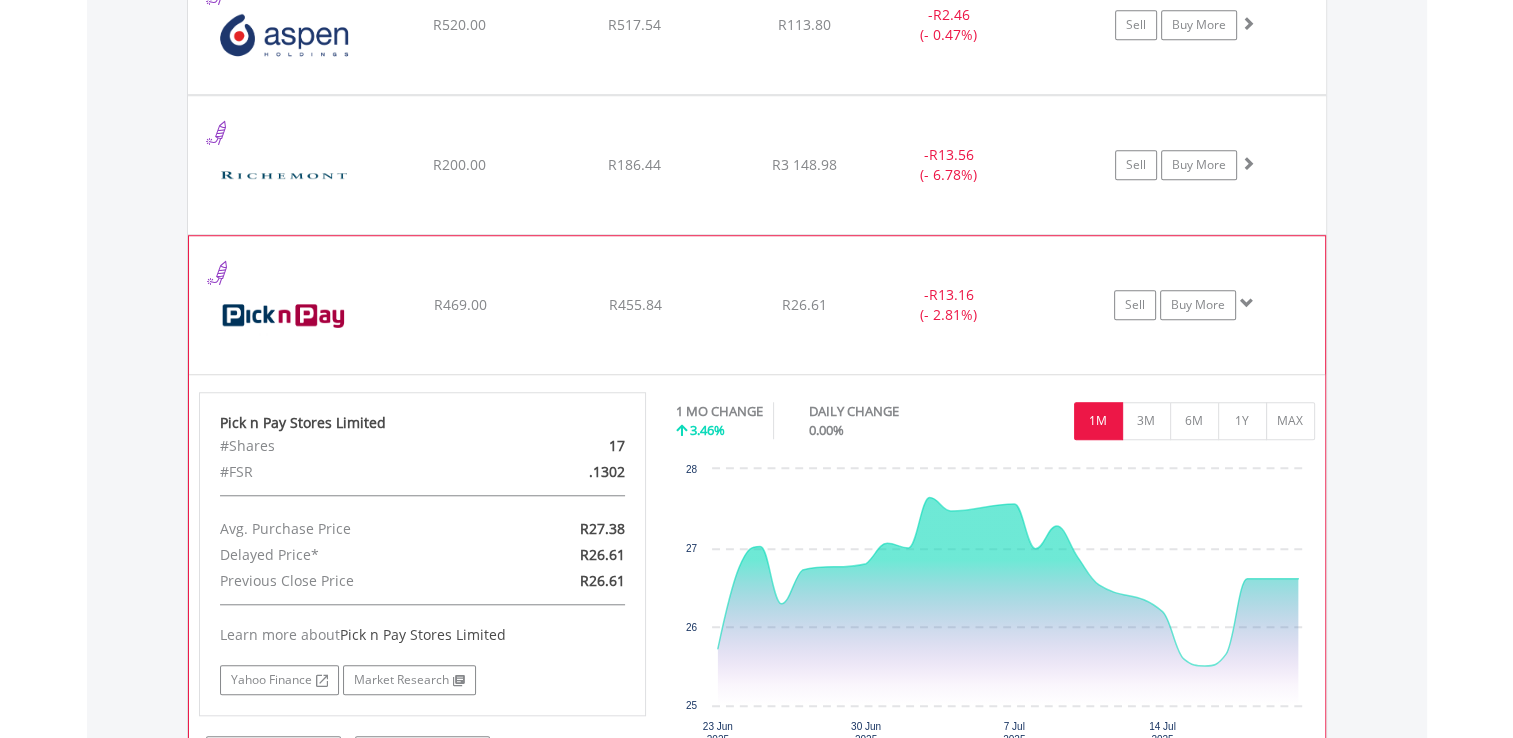 click on "-  R13.16 (- 2.81%)" at bounding box center [949, 25] 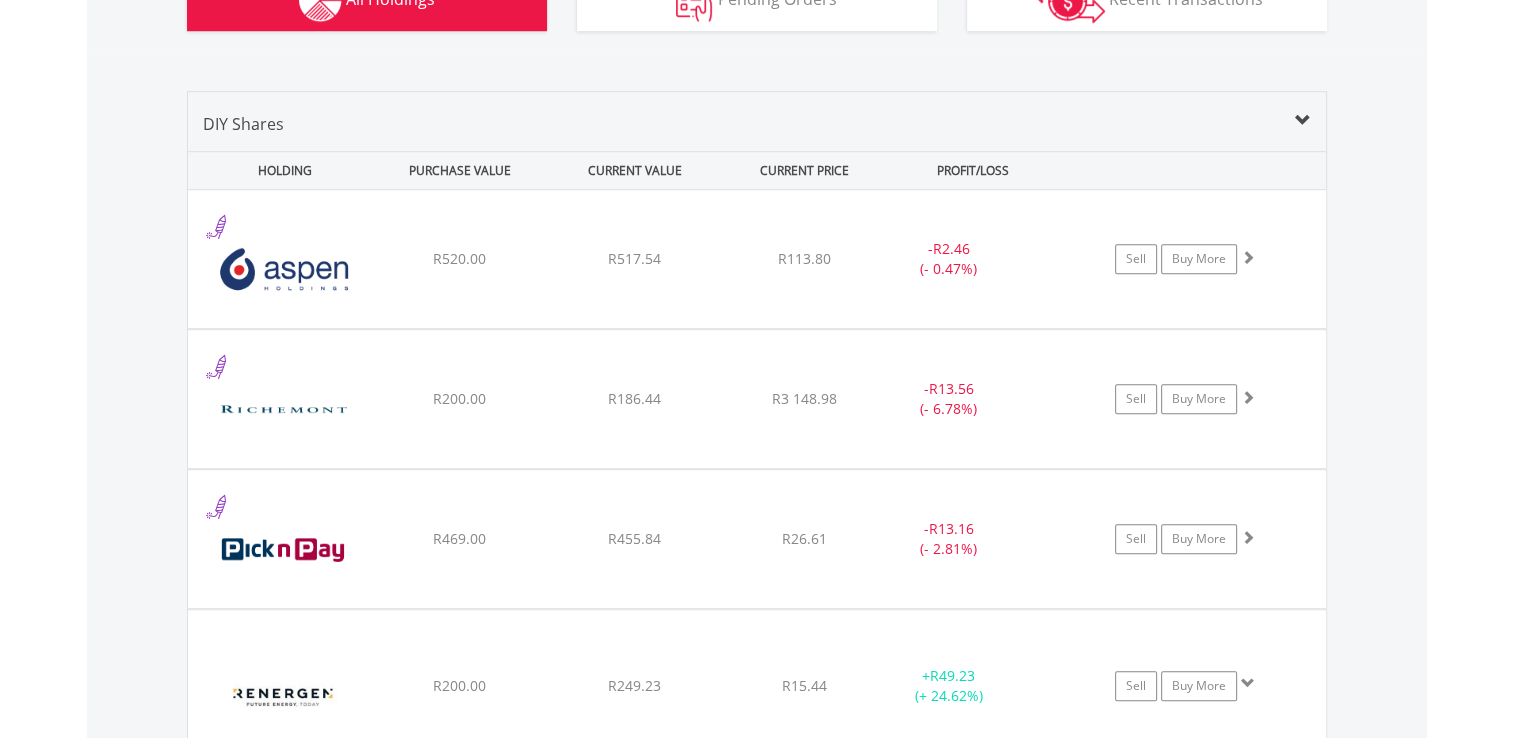 scroll, scrollTop: 1586, scrollLeft: 0, axis: vertical 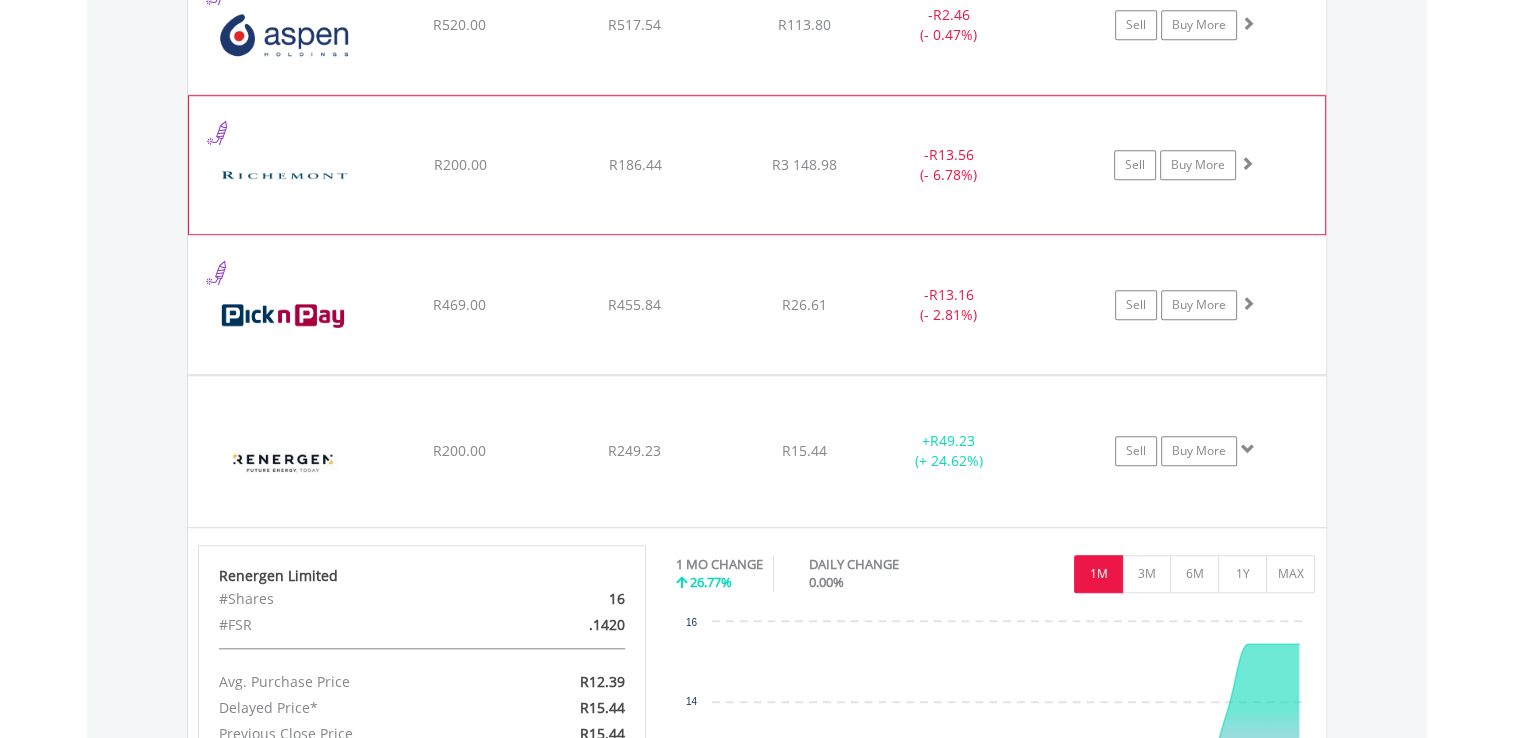 click on "R200.00
R186.44
R3 148.98
-  R13.56 (- 6.78%)
Sell
Buy More" at bounding box center (757, 25) 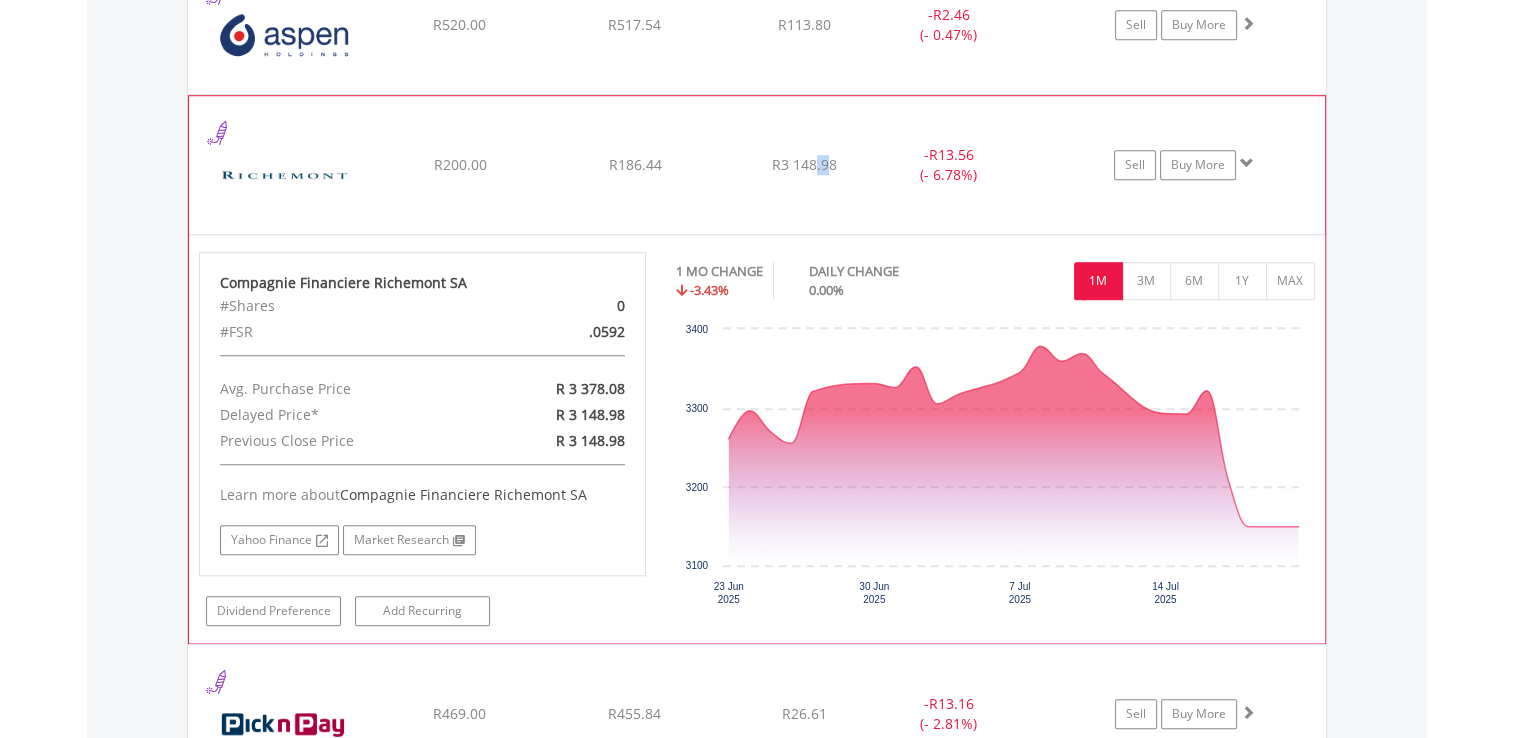 click on "R200.00
R186.44
R3 148.98
-  R13.56 (- 6.78%)
Sell
Buy More" at bounding box center (757, 25) 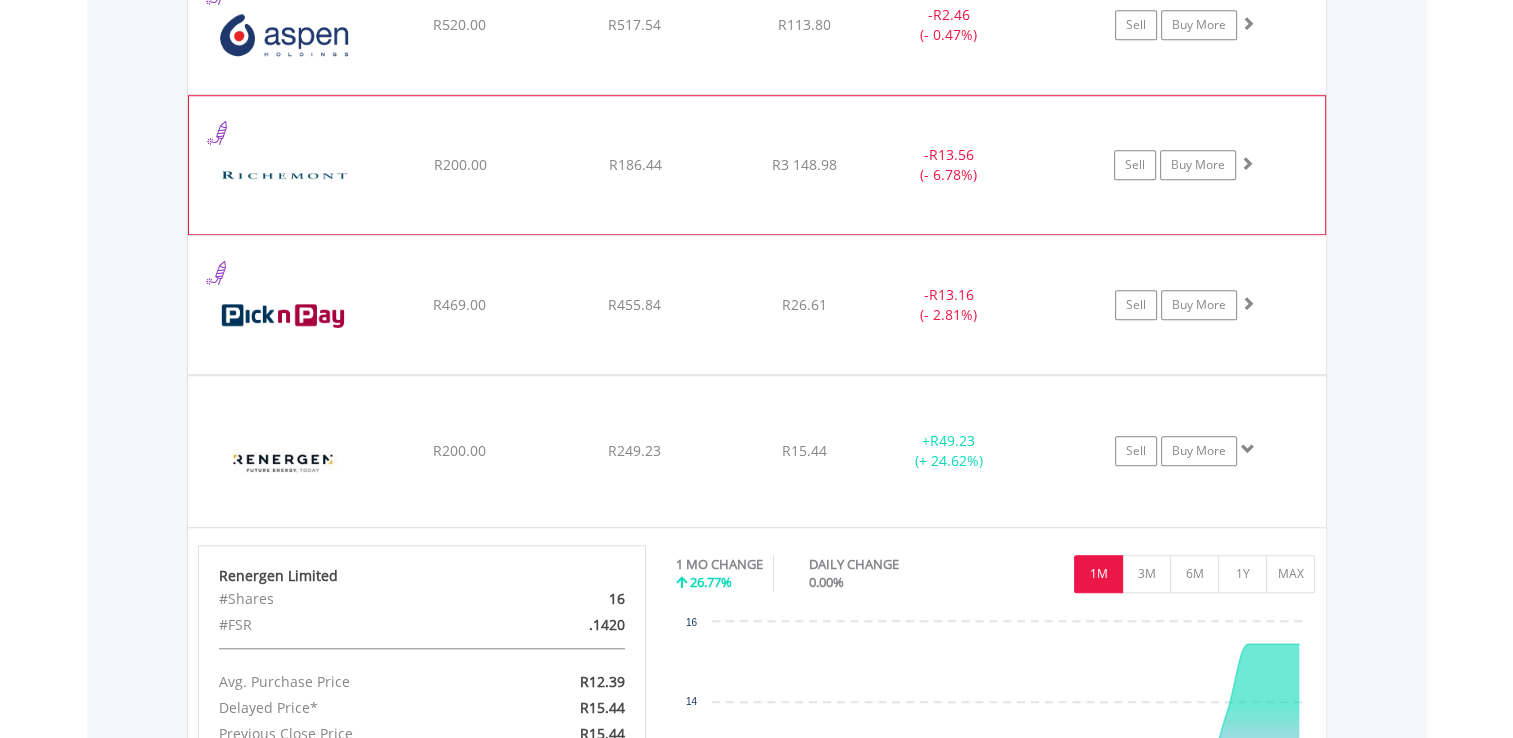 drag, startPoint x: 816, startPoint y: 178, endPoint x: 615, endPoint y: 180, distance: 201.00995 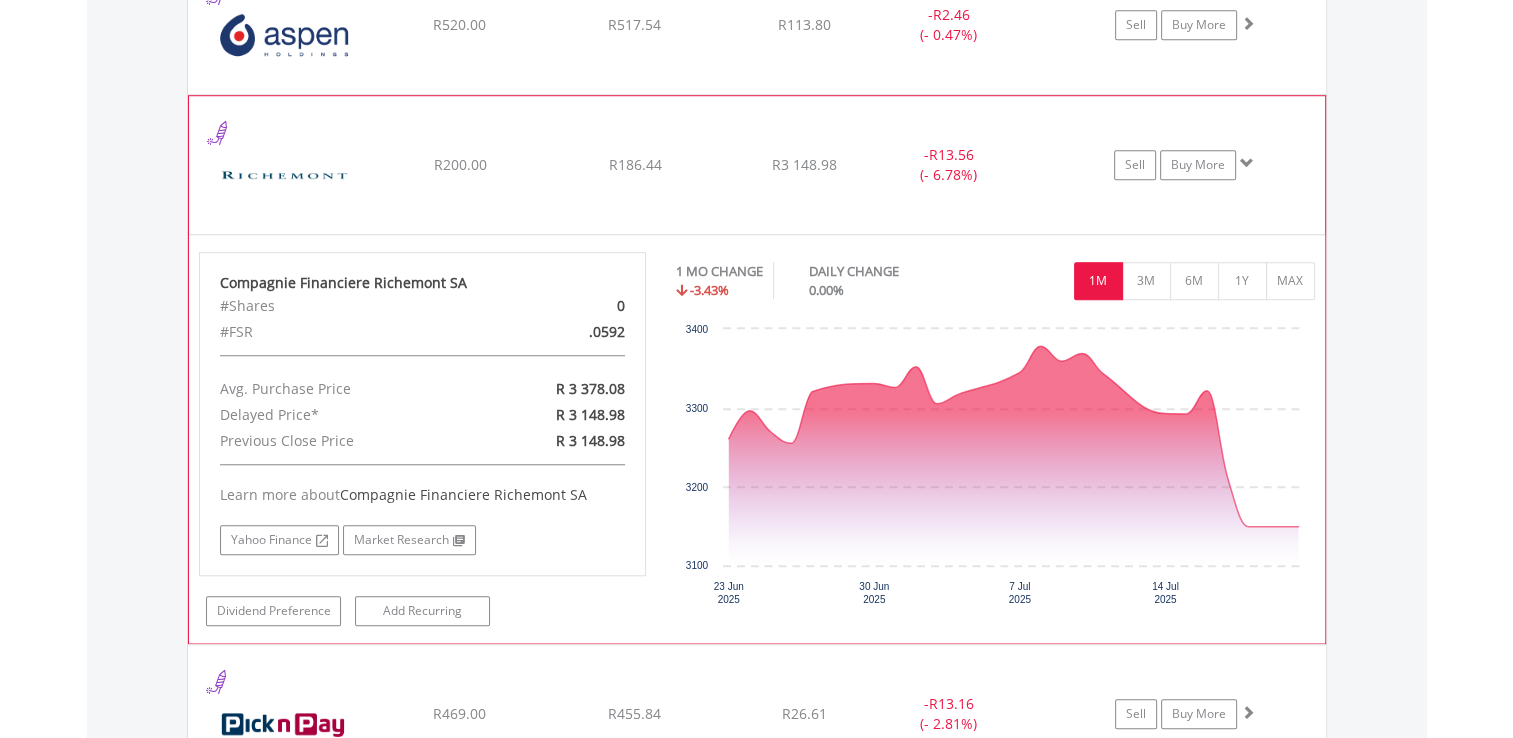 click on "R200.00
R186.44
R3 148.98
-  R13.56 (- 6.78%)
Sell
Buy More" at bounding box center (757, 25) 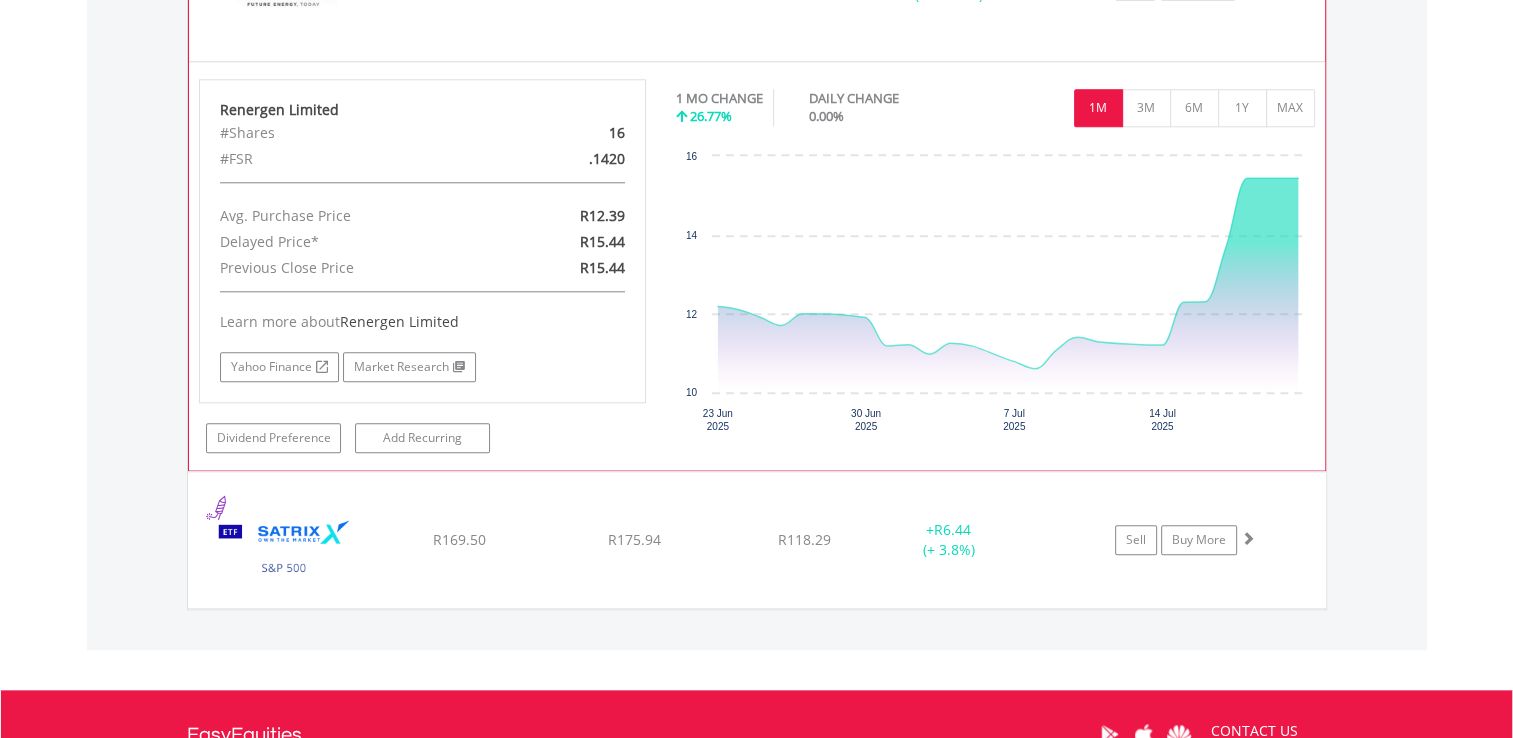 scroll, scrollTop: 2286, scrollLeft: 0, axis: vertical 